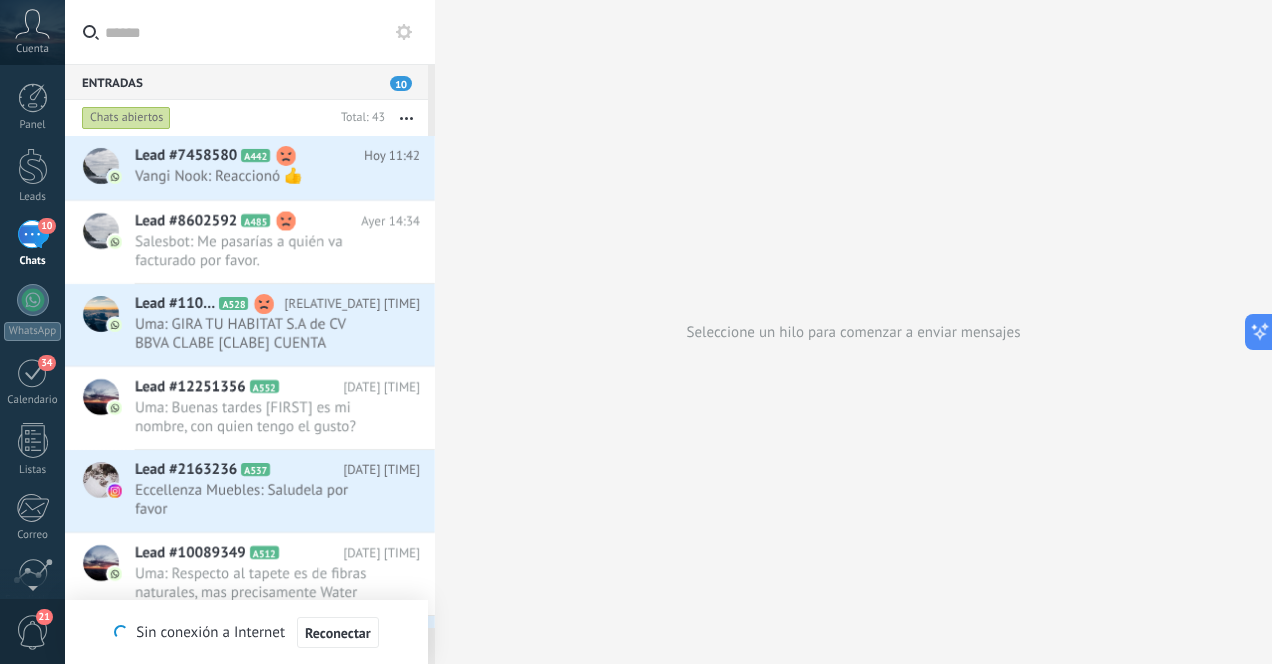 scroll, scrollTop: 0, scrollLeft: 0, axis: both 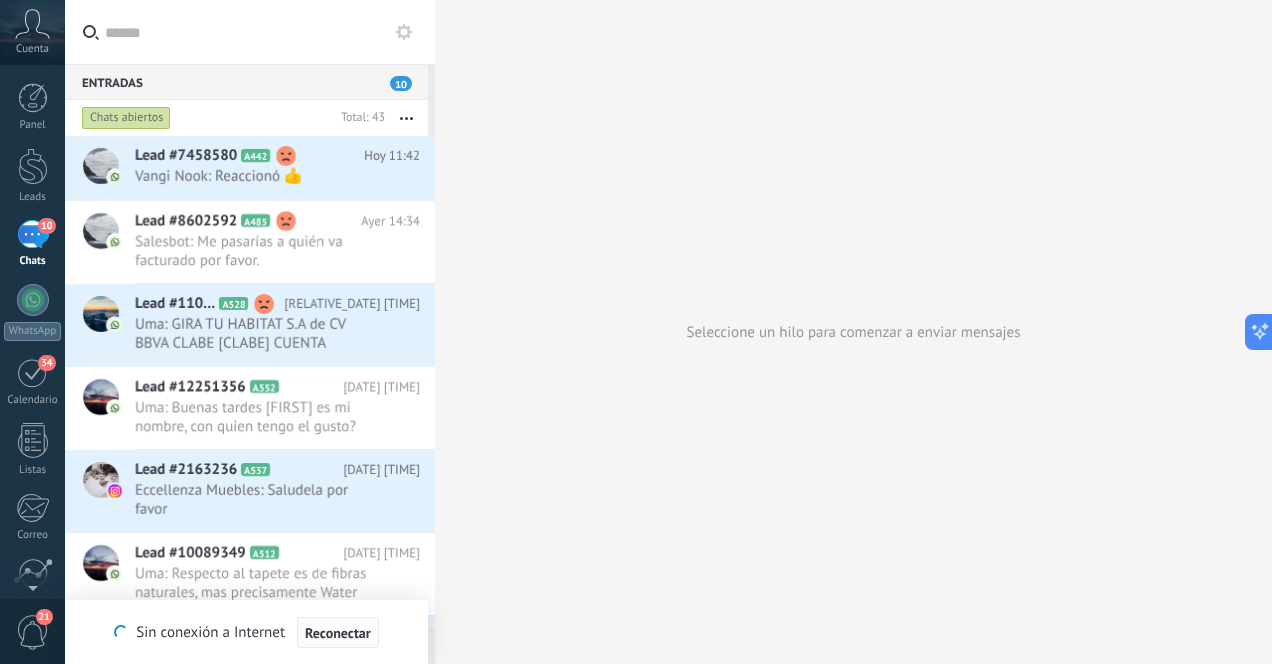 click on "Reconectar" at bounding box center (338, 633) 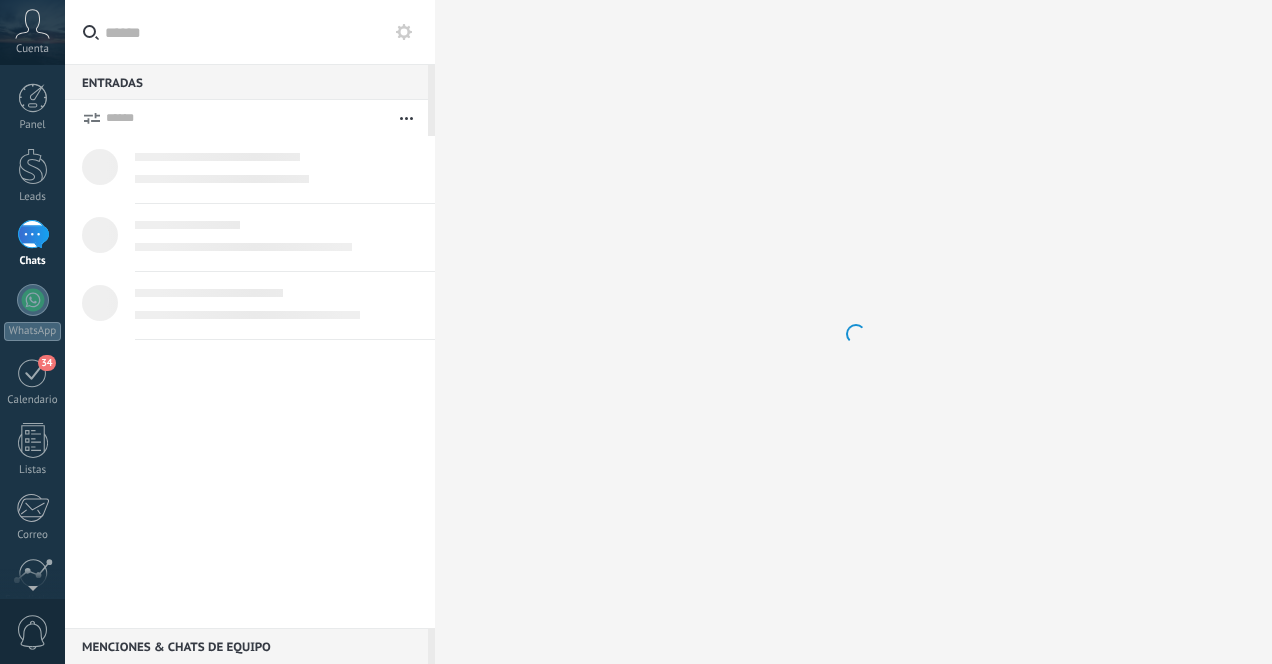 scroll, scrollTop: 0, scrollLeft: 0, axis: both 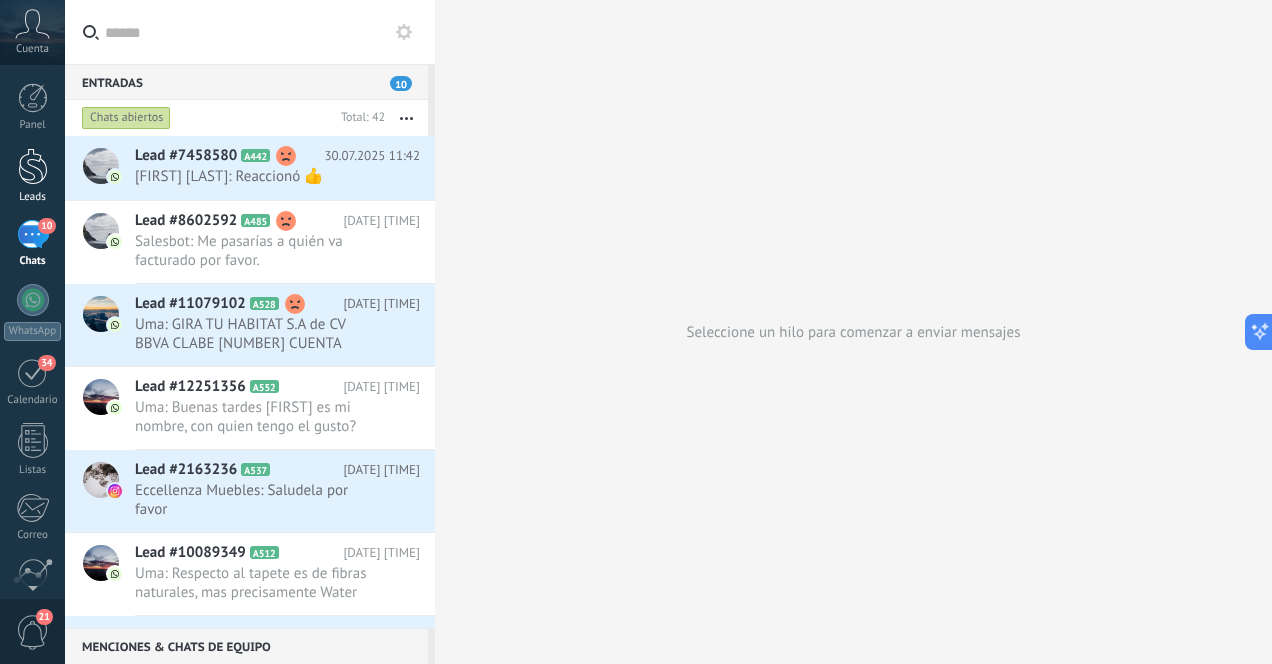 click at bounding box center (33, 166) 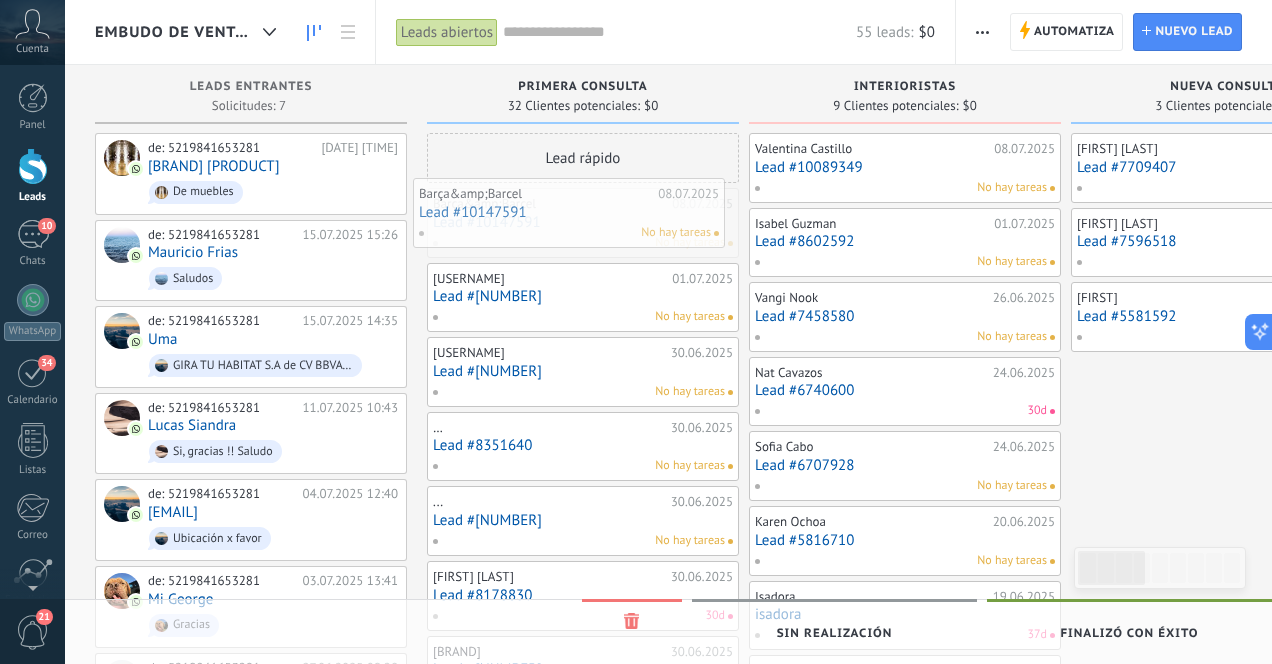 drag, startPoint x: 713, startPoint y: 220, endPoint x: 699, endPoint y: 210, distance: 17.20465 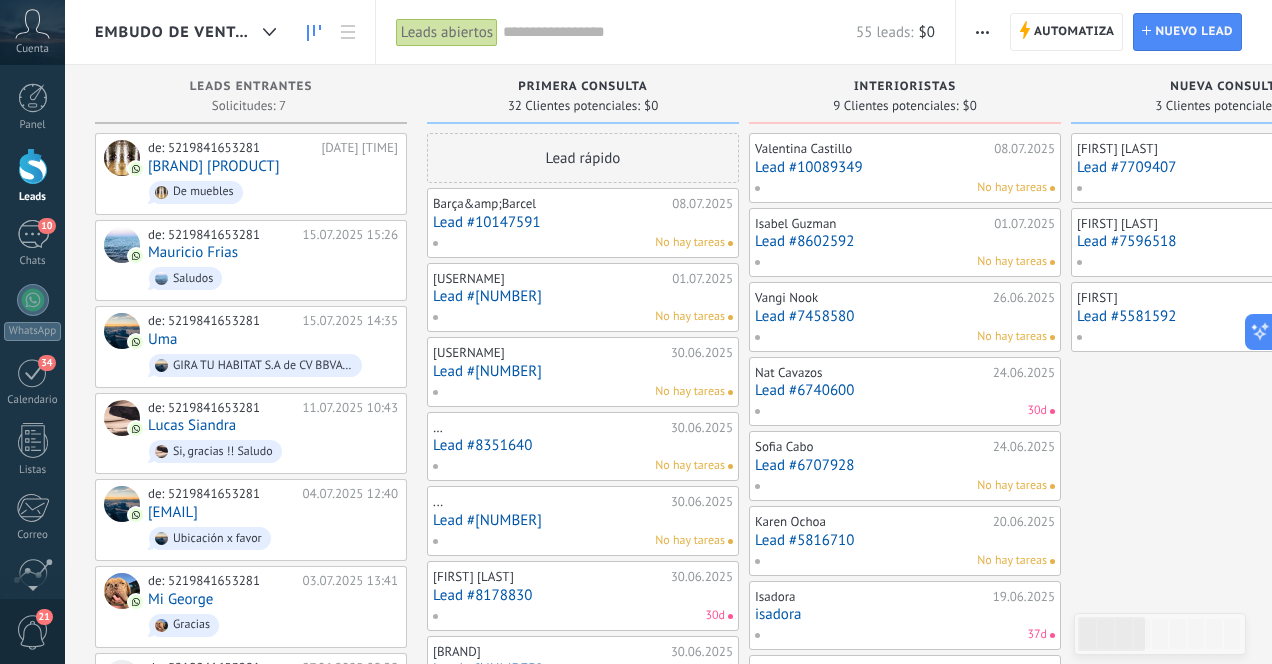 click on "Lead #10147591" at bounding box center [583, 222] 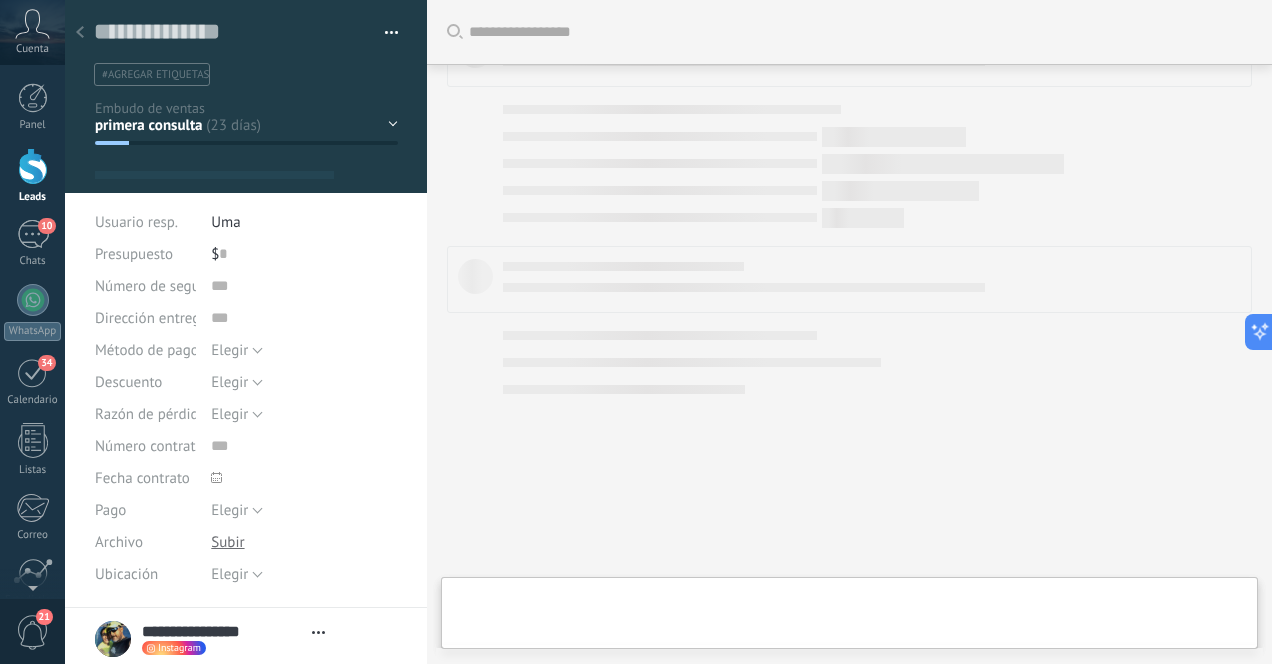 scroll, scrollTop: 1913, scrollLeft: 0, axis: vertical 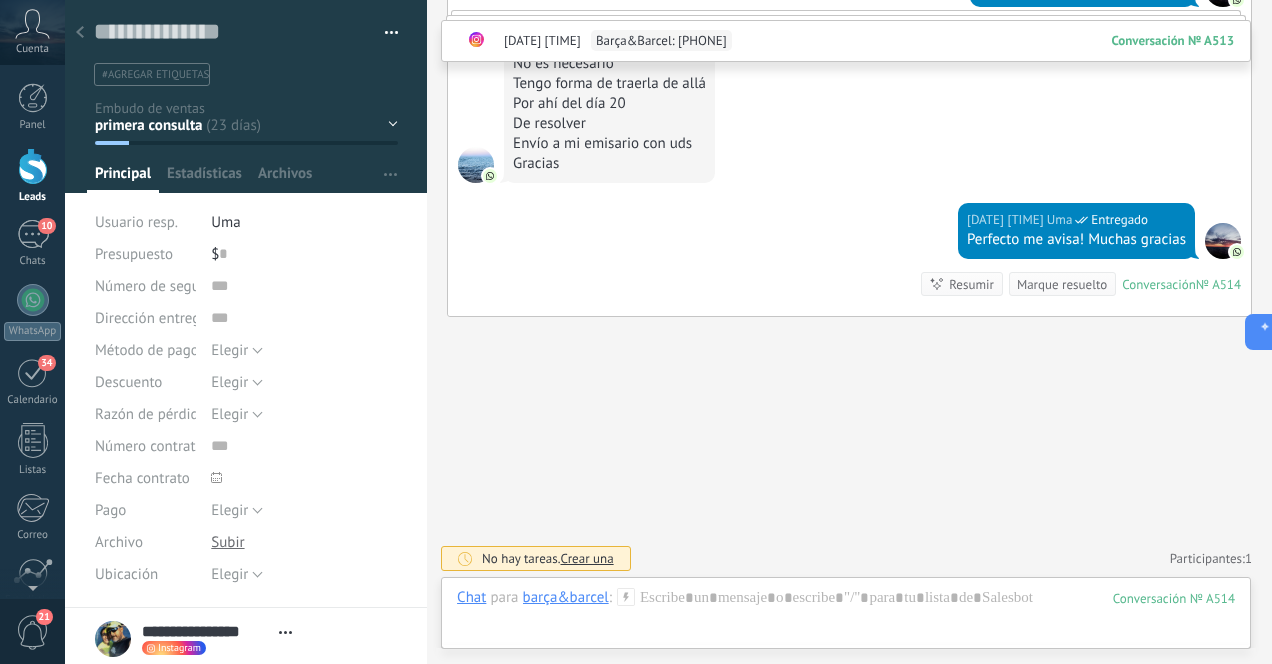 click 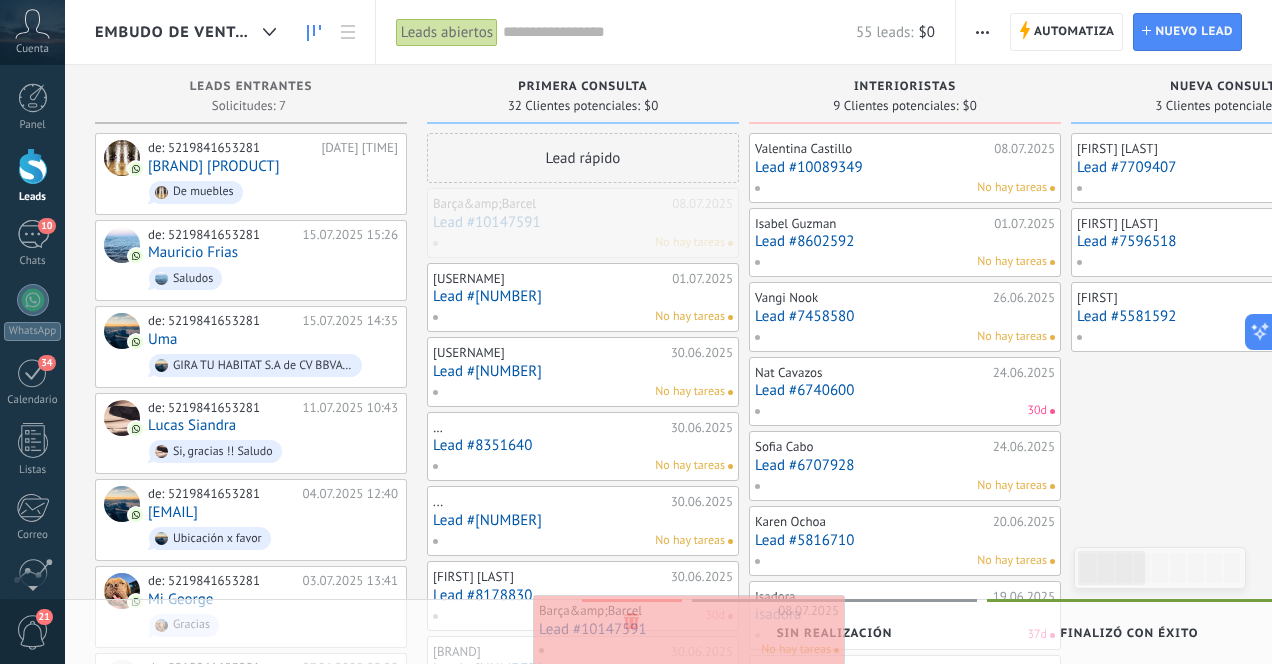 drag, startPoint x: 543, startPoint y: 222, endPoint x: 649, endPoint y: 629, distance: 420.577 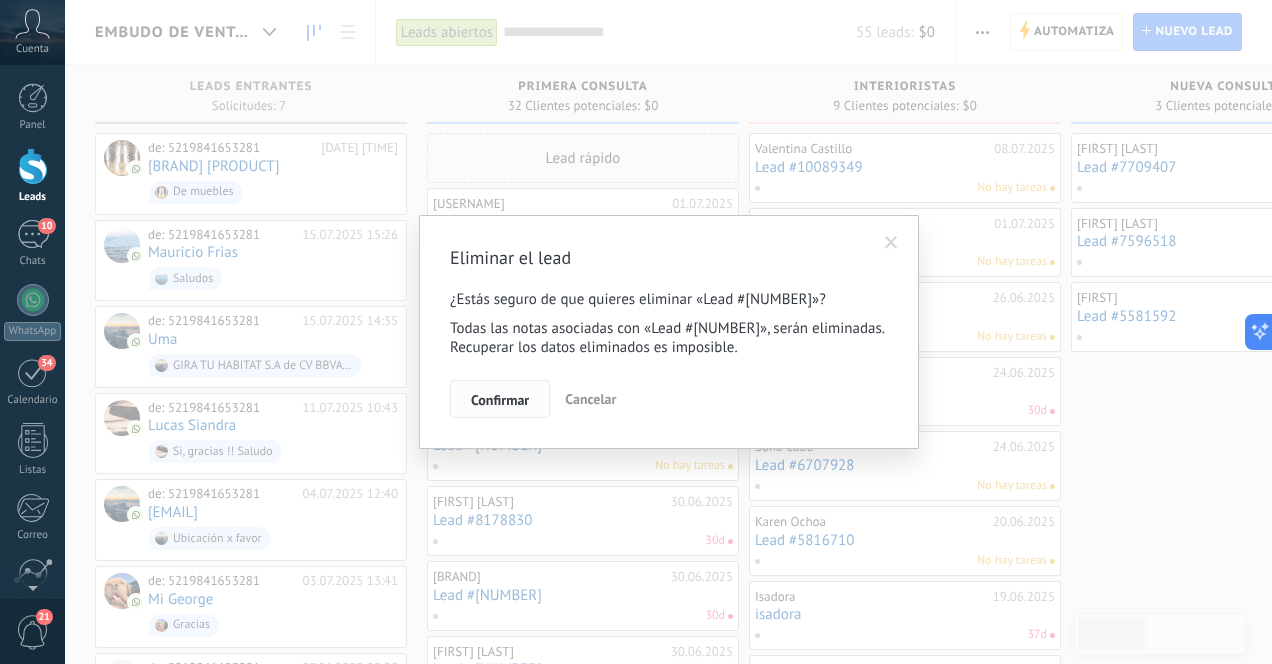 click on "Confirmar" at bounding box center [500, 400] 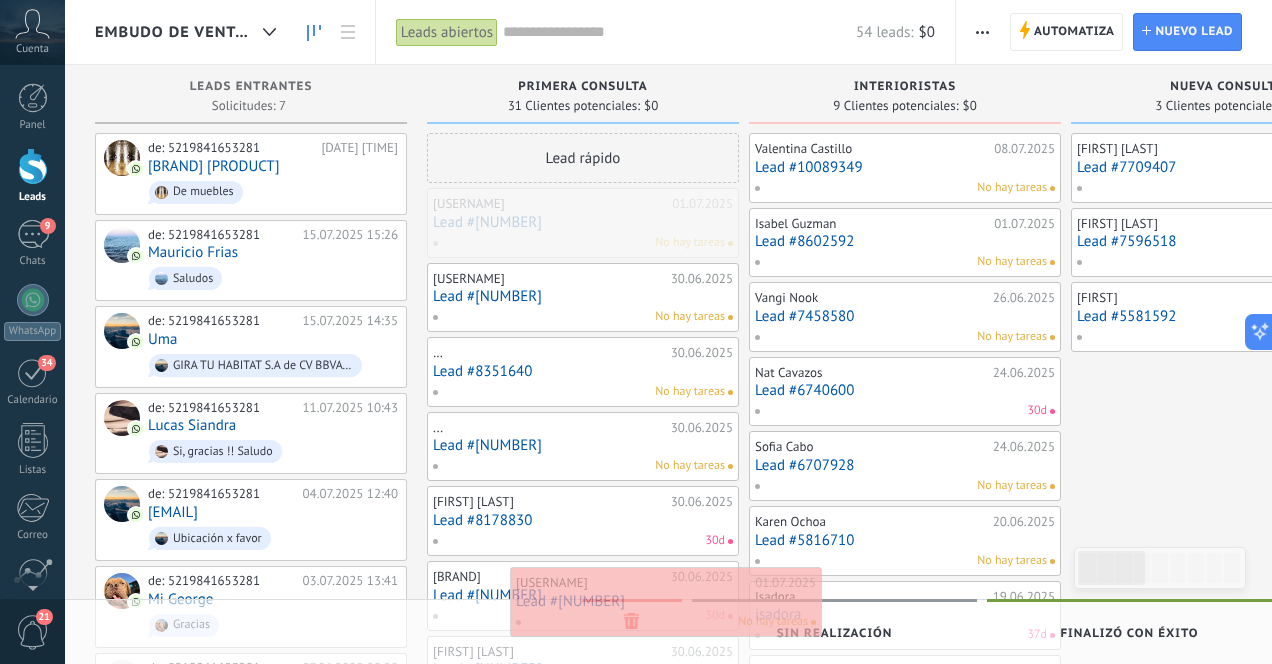 drag, startPoint x: 557, startPoint y: 213, endPoint x: 640, endPoint y: 591, distance: 387.00516 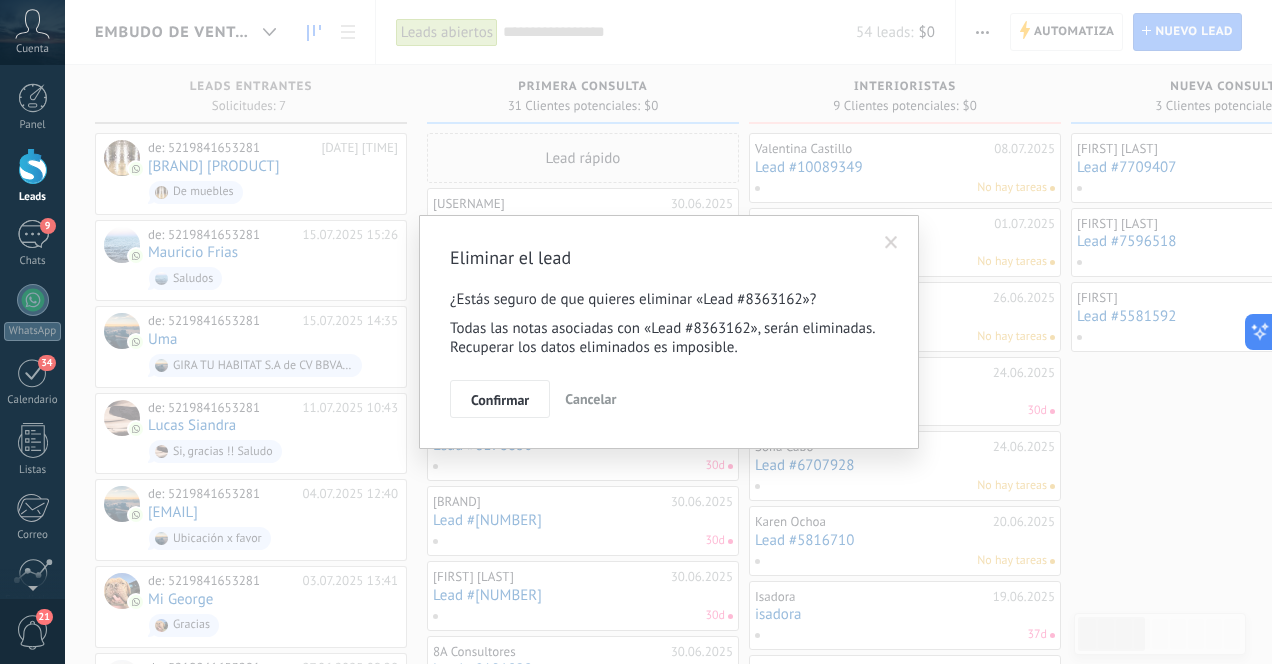 click on "Confirmar" at bounding box center [500, 400] 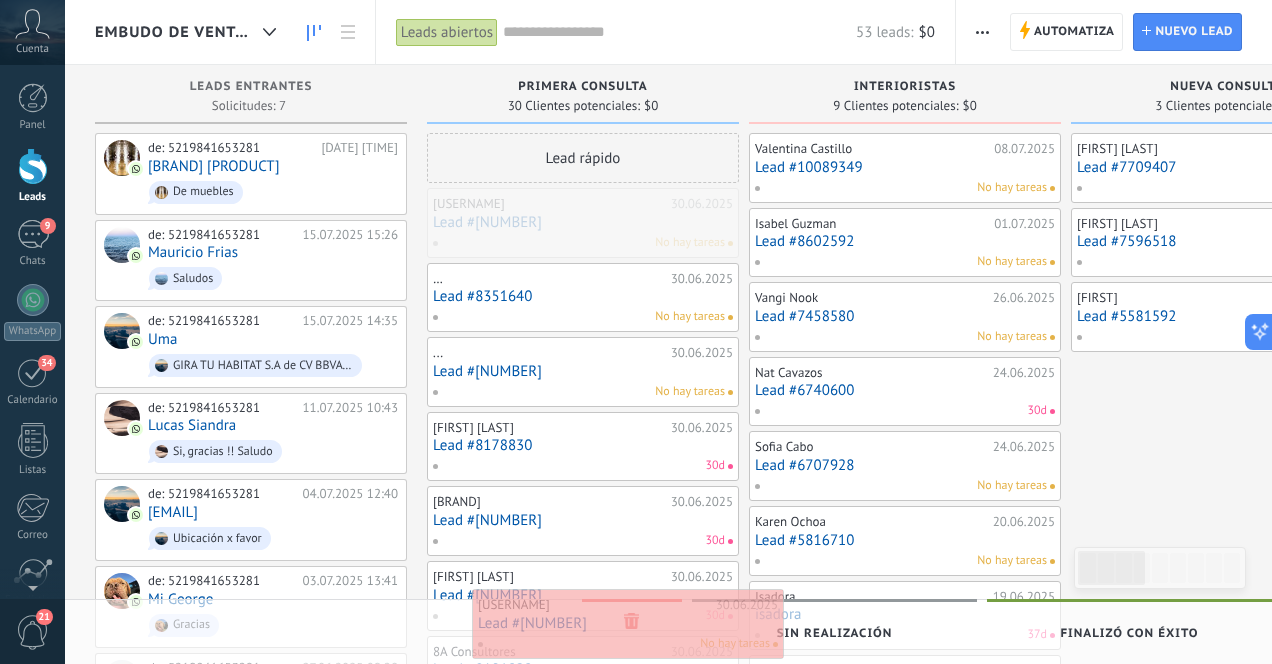 drag, startPoint x: 568, startPoint y: 204, endPoint x: 613, endPoint y: 605, distance: 403.51703 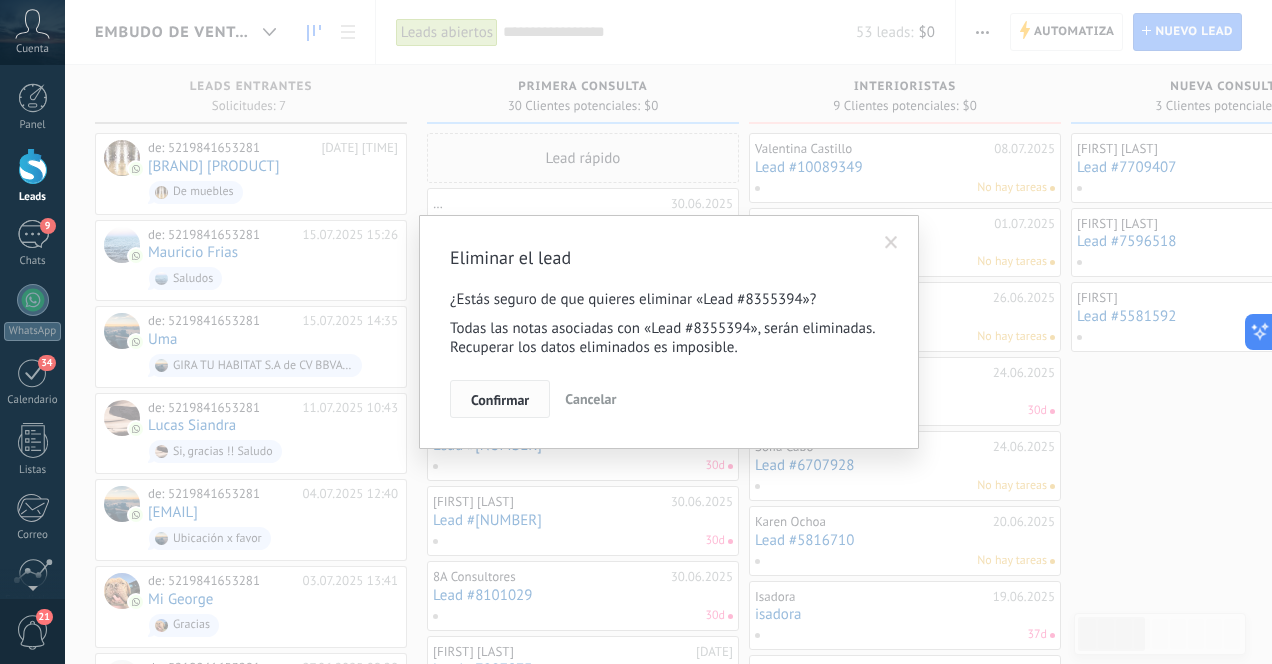 click on "Confirmar" at bounding box center (500, 400) 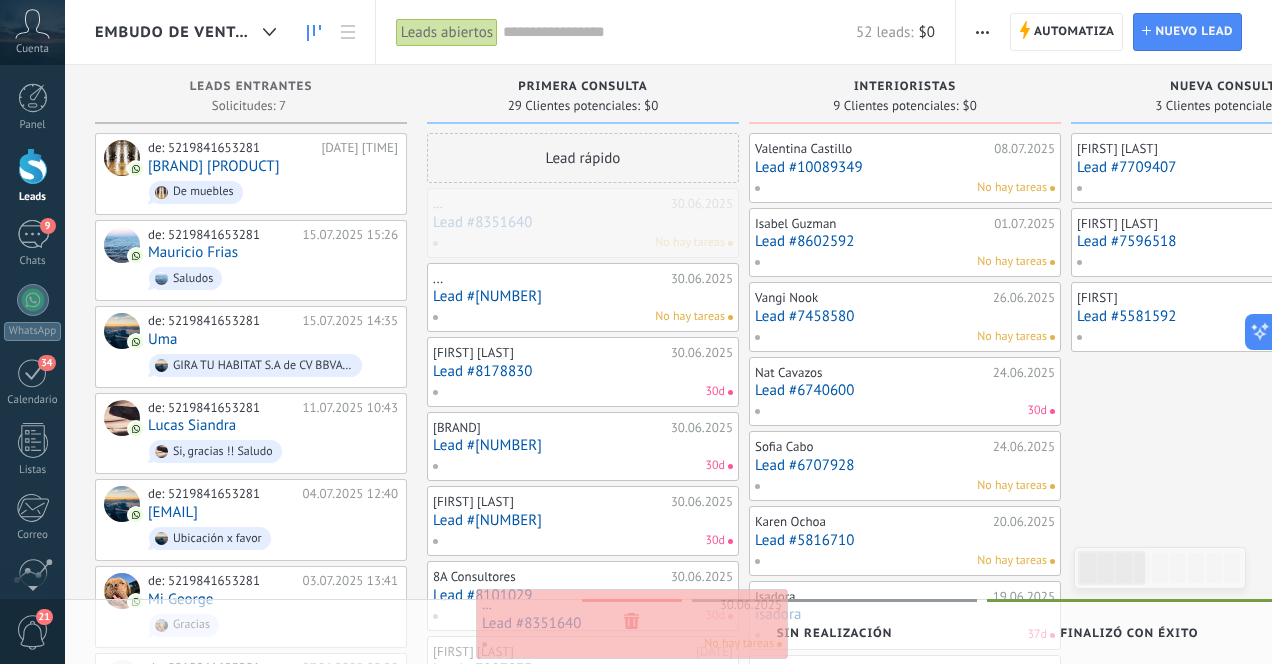 drag, startPoint x: 583, startPoint y: 208, endPoint x: 632, endPoint y: 609, distance: 403.98267 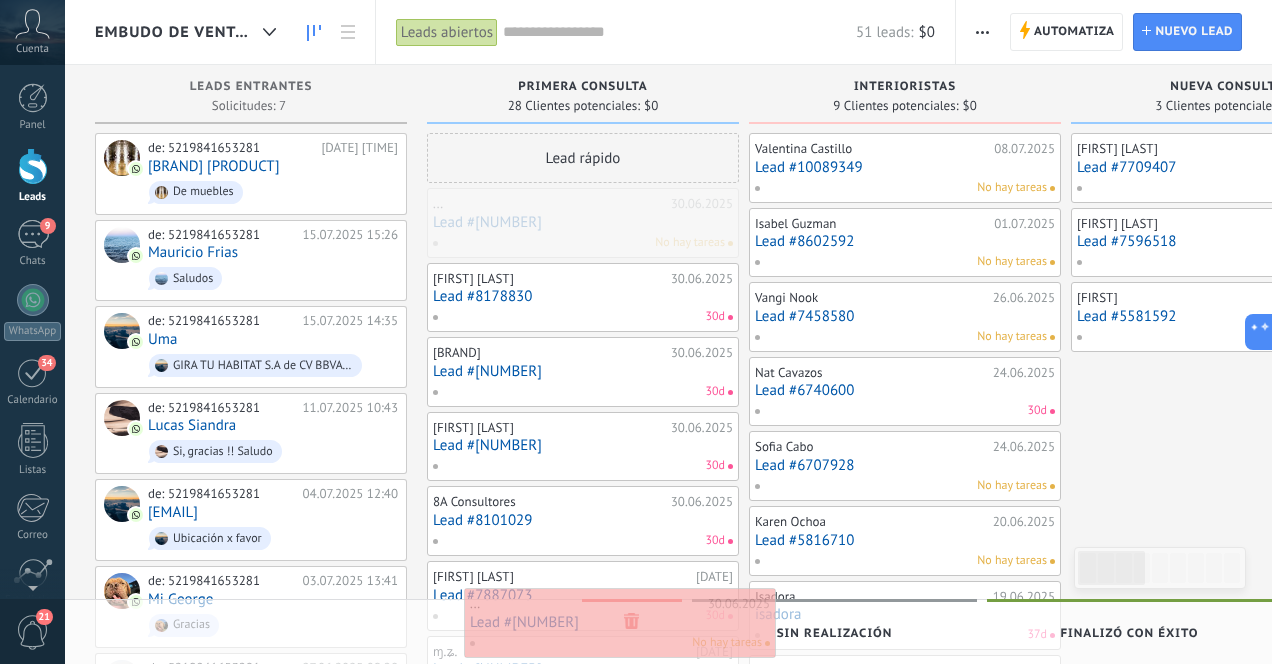 drag, startPoint x: 606, startPoint y: 215, endPoint x: 643, endPoint y: 615, distance: 401.7076 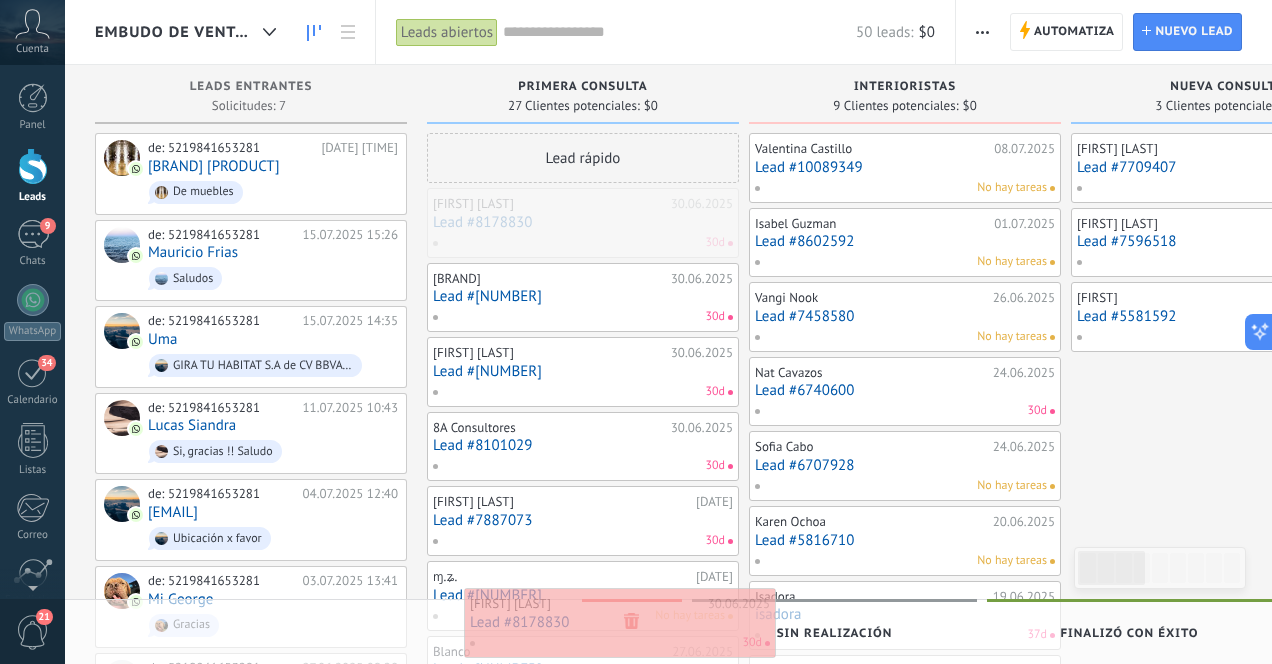 drag, startPoint x: 599, startPoint y: 205, endPoint x: 636, endPoint y: 605, distance: 401.7076 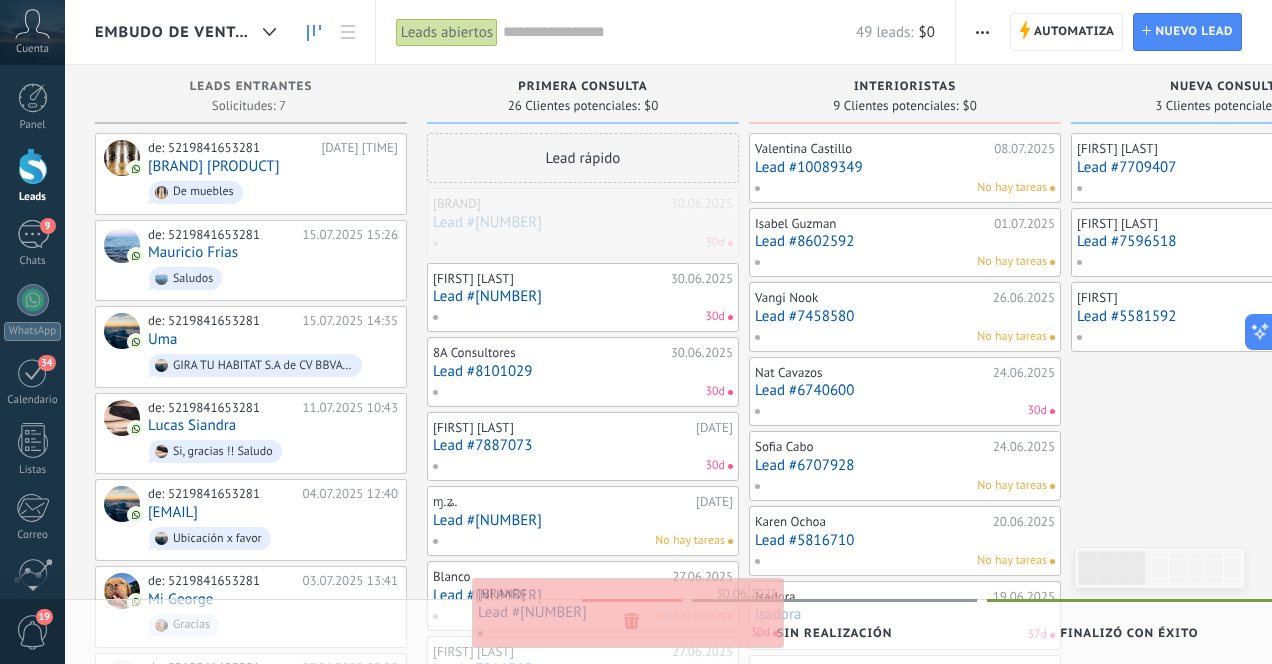 drag, startPoint x: 579, startPoint y: 219, endPoint x: 624, endPoint y: 609, distance: 392.58755 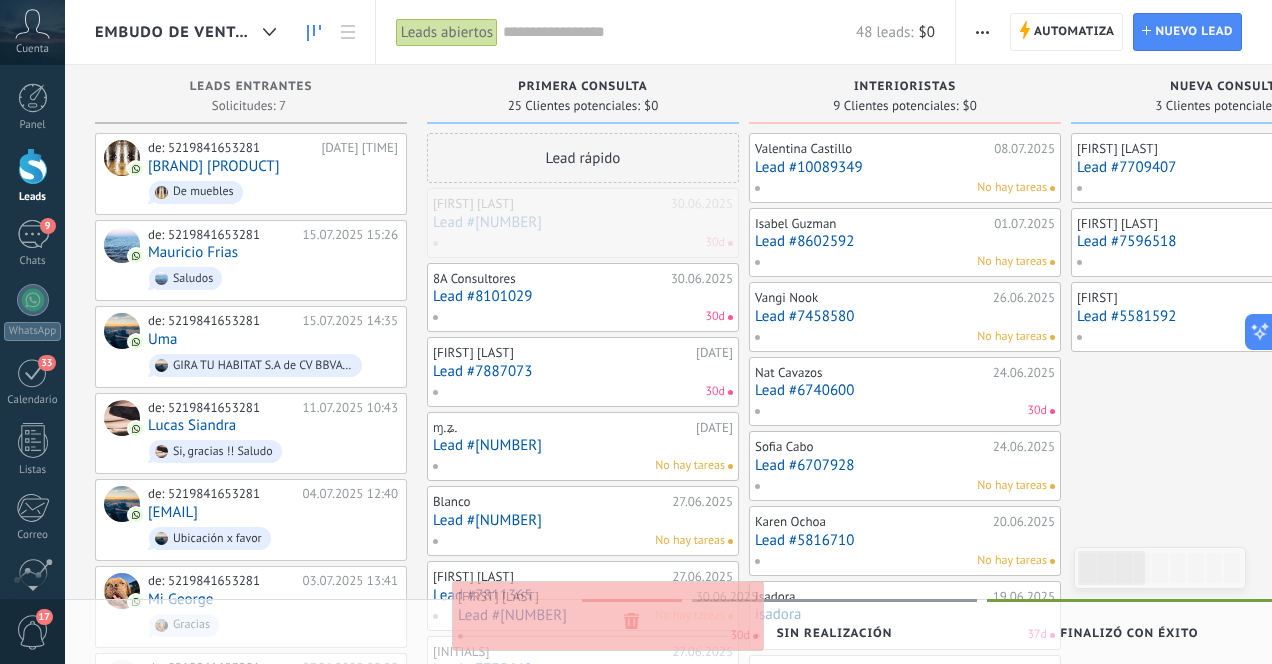 drag, startPoint x: 595, startPoint y: 209, endPoint x: 620, endPoint y: 602, distance: 393.79437 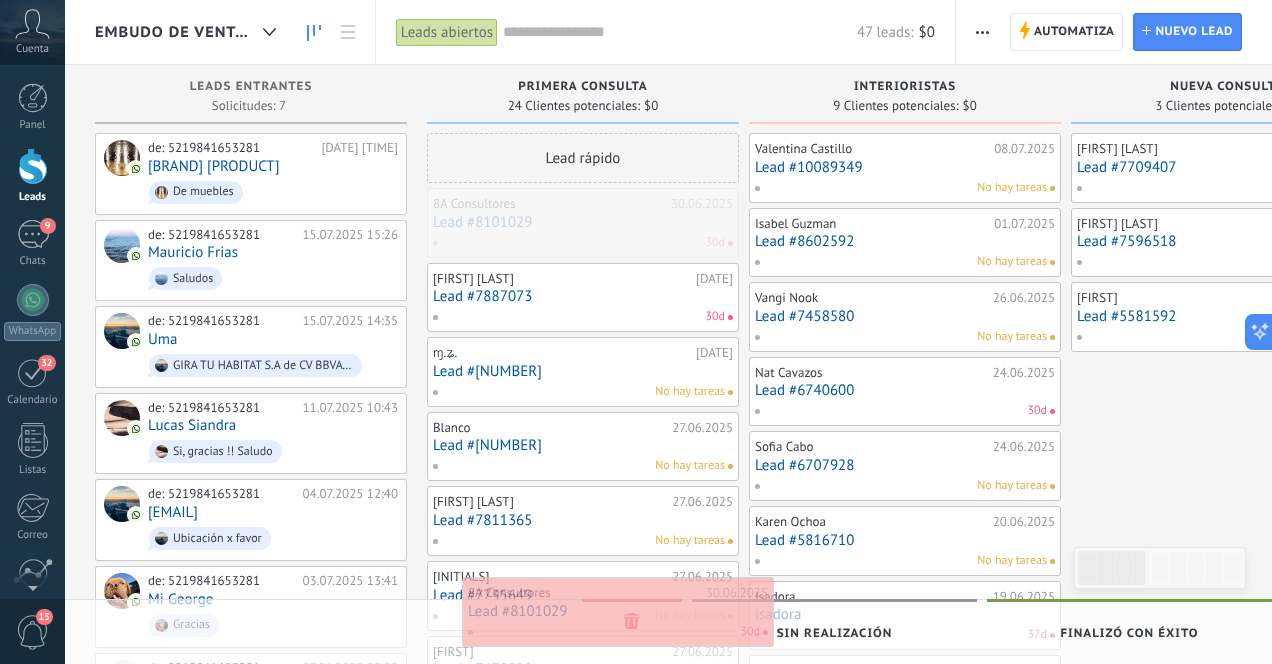 drag, startPoint x: 577, startPoint y: 206, endPoint x: 612, endPoint y: 595, distance: 390.57138 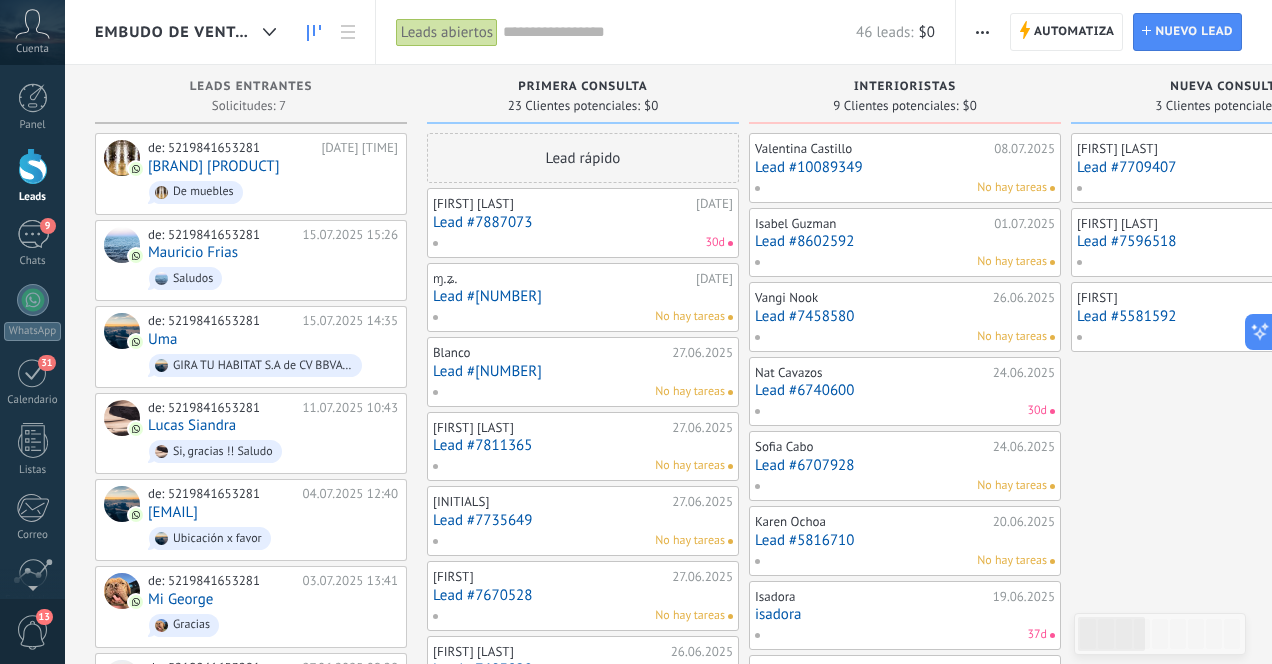 drag, startPoint x: 578, startPoint y: 186, endPoint x: 608, endPoint y: 360, distance: 176.56726 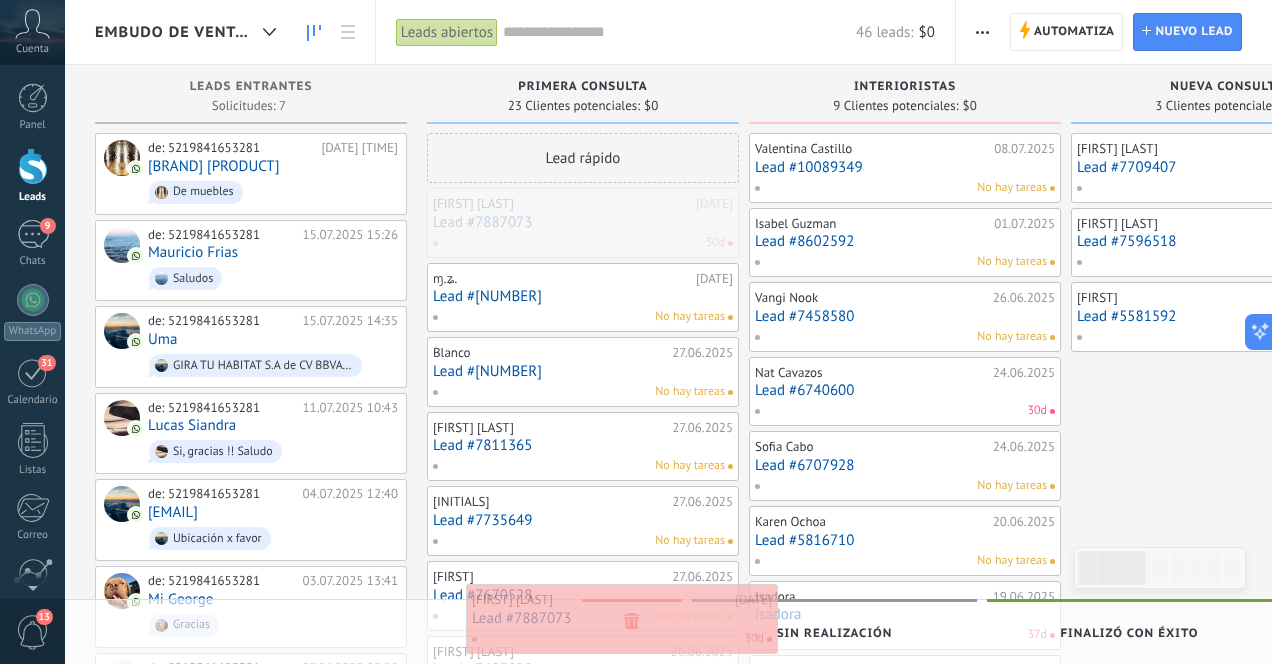 drag, startPoint x: 605, startPoint y: 207, endPoint x: 644, endPoint y: 602, distance: 396.92065 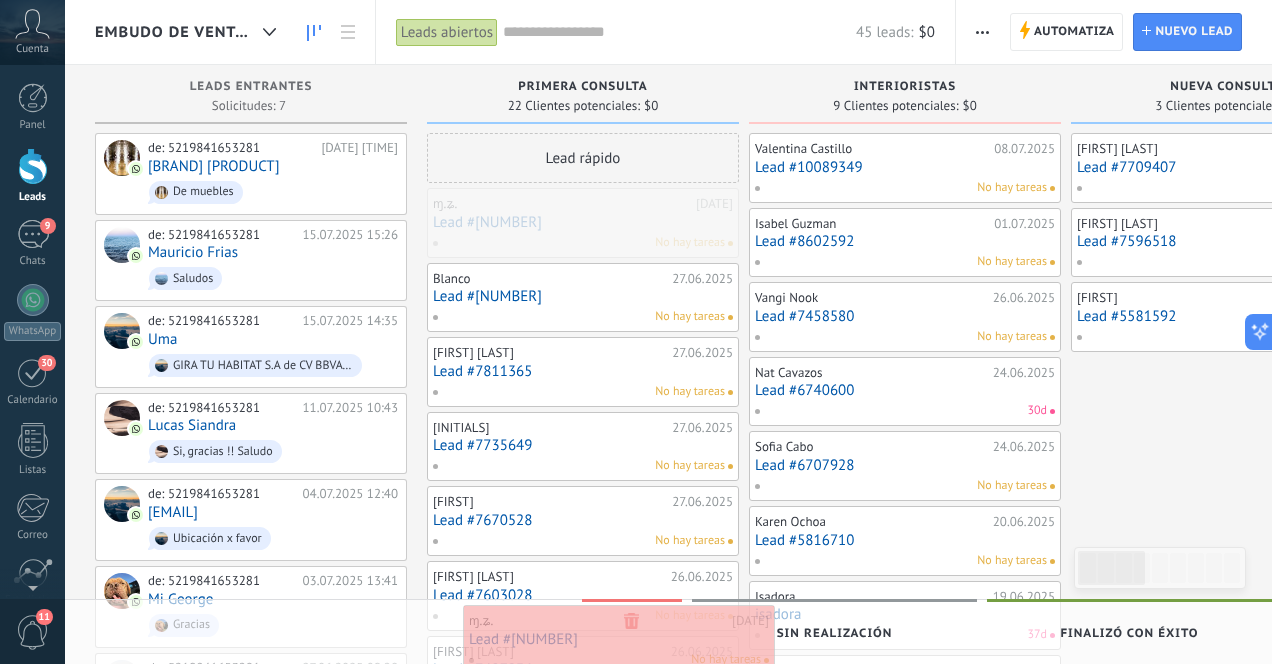 drag, startPoint x: 610, startPoint y: 207, endPoint x: 646, endPoint y: 624, distance: 418.5511 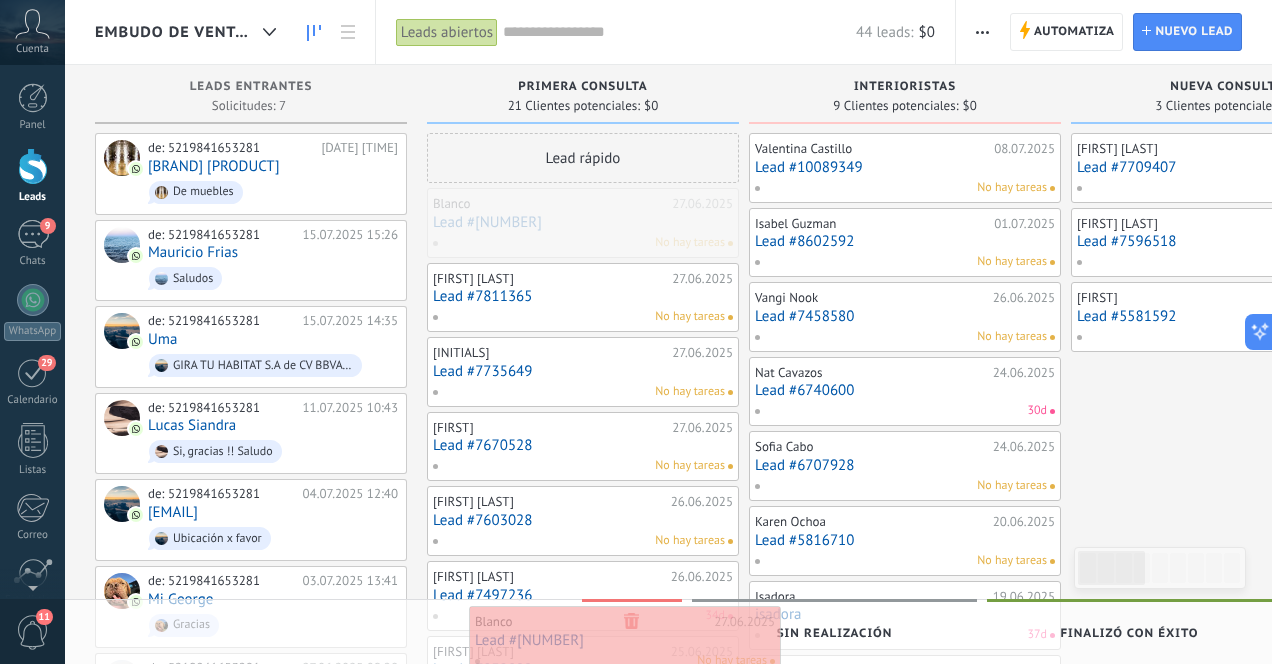 drag, startPoint x: 601, startPoint y: 218, endPoint x: 643, endPoint y: 635, distance: 419.10977 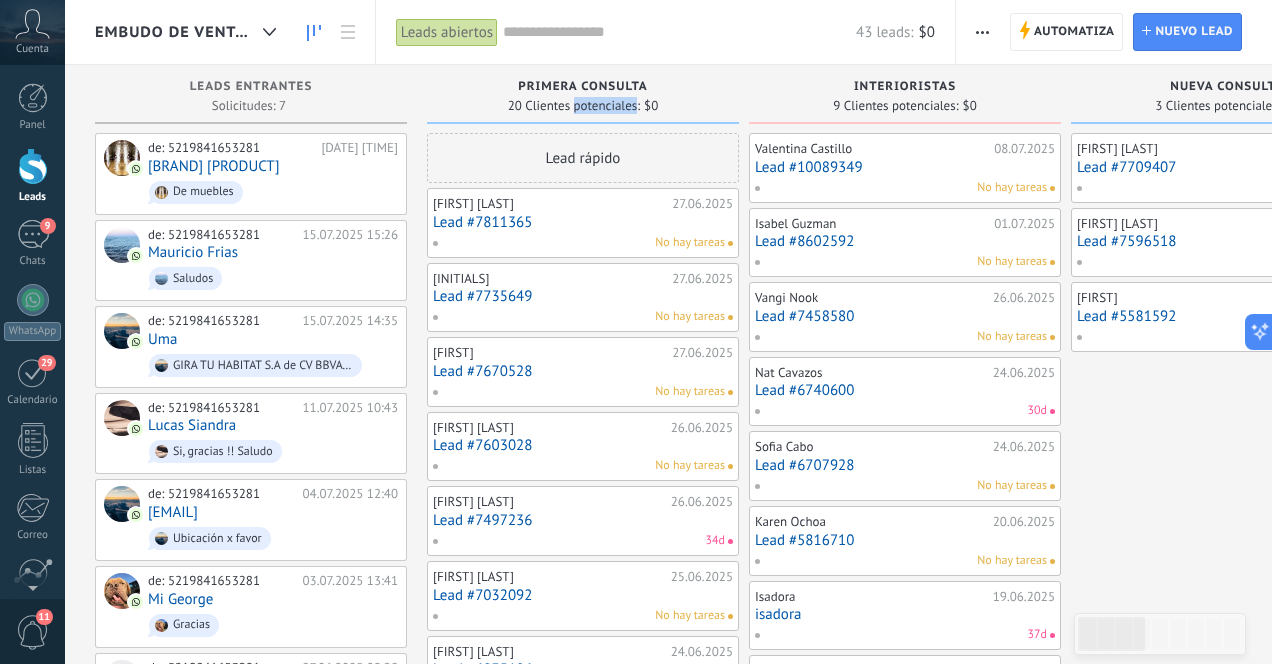 click on "primera consulta 20  Clientes potenciales:  $0" at bounding box center [583, 94] 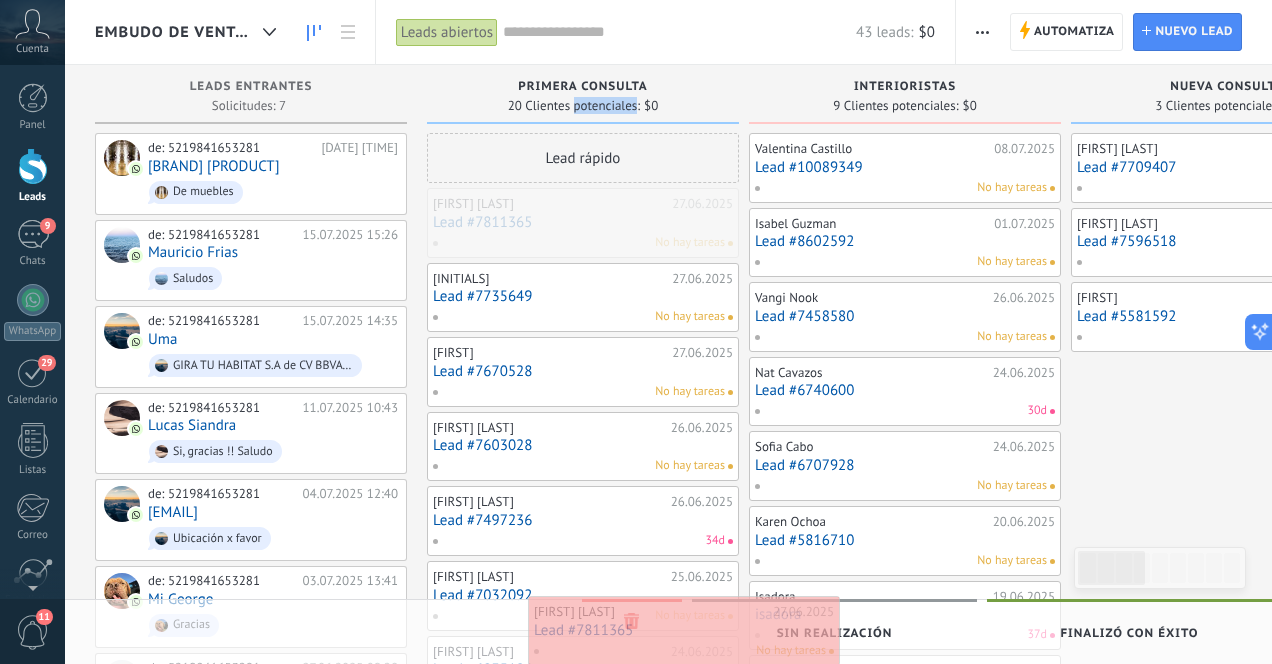 drag, startPoint x: 546, startPoint y: 217, endPoint x: 649, endPoint y: 625, distance: 420.8004 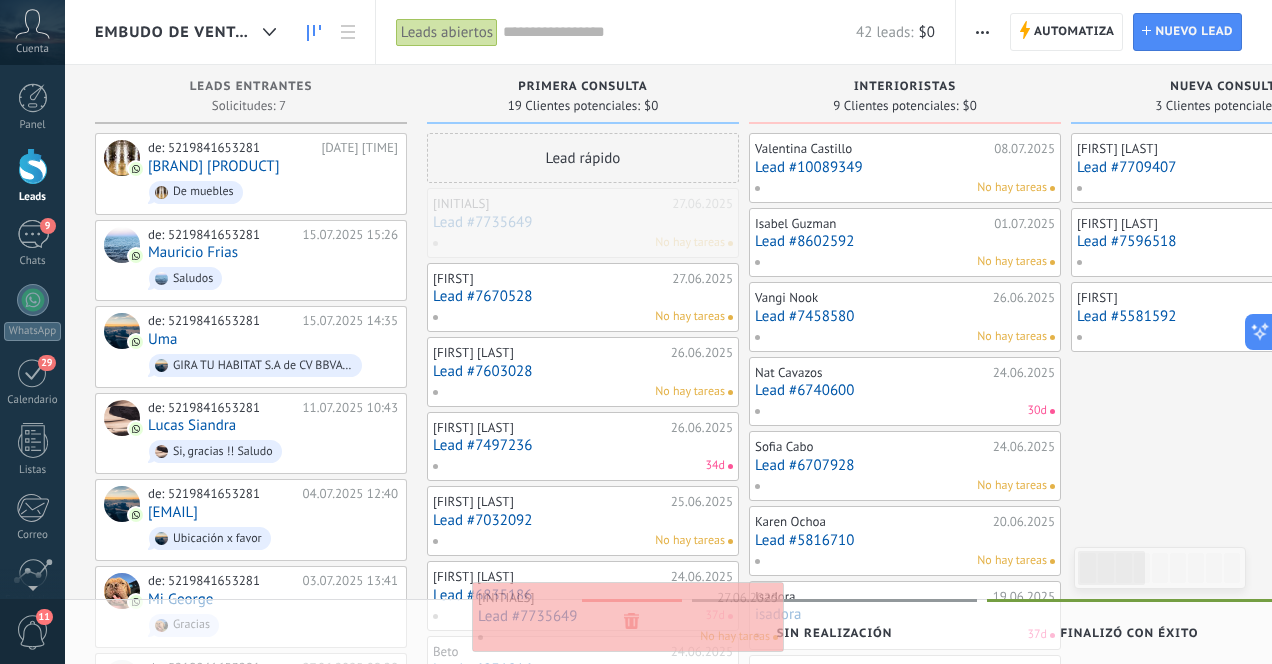 drag, startPoint x: 599, startPoint y: 221, endPoint x: 644, endPoint y: 615, distance: 396.56146 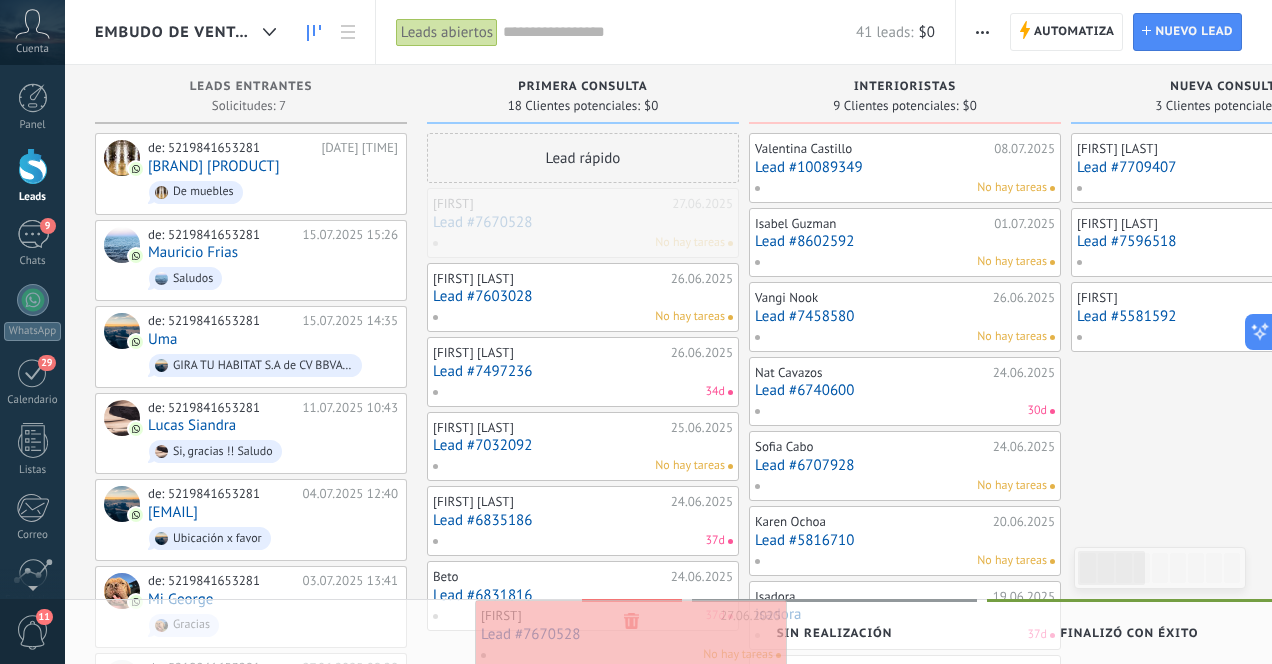 drag, startPoint x: 588, startPoint y: 207, endPoint x: 636, endPoint y: 619, distance: 414.78668 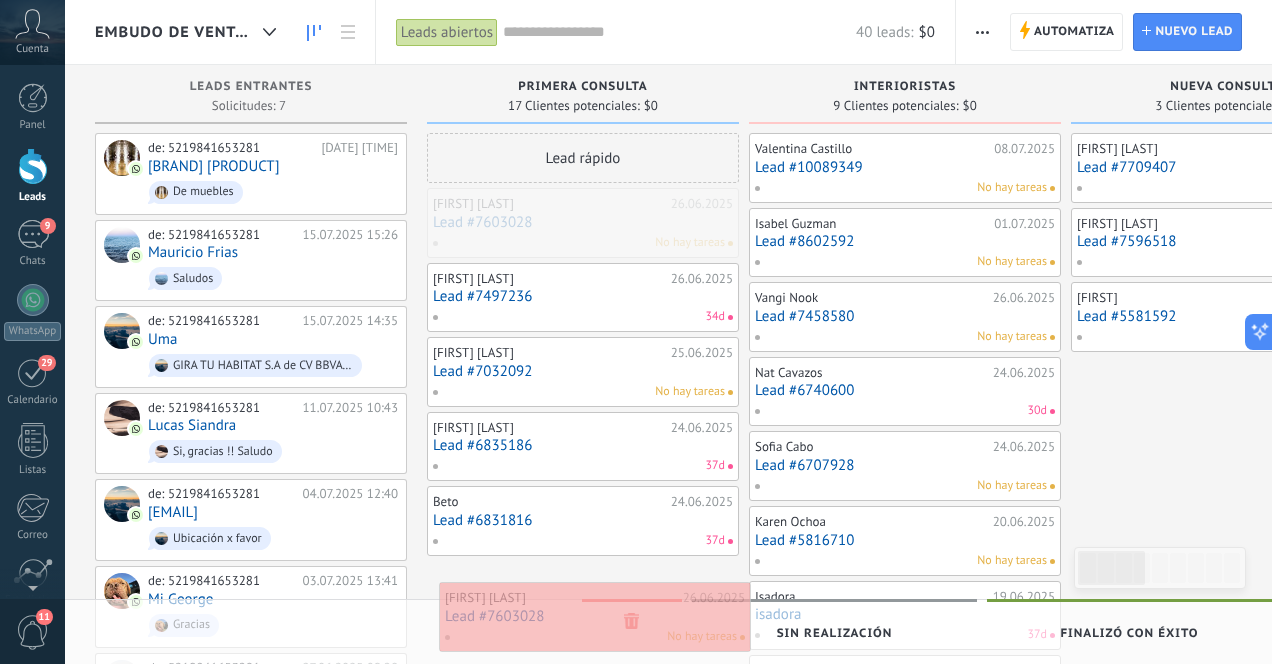 drag, startPoint x: 588, startPoint y: 198, endPoint x: 600, endPoint y: 595, distance: 397.1813 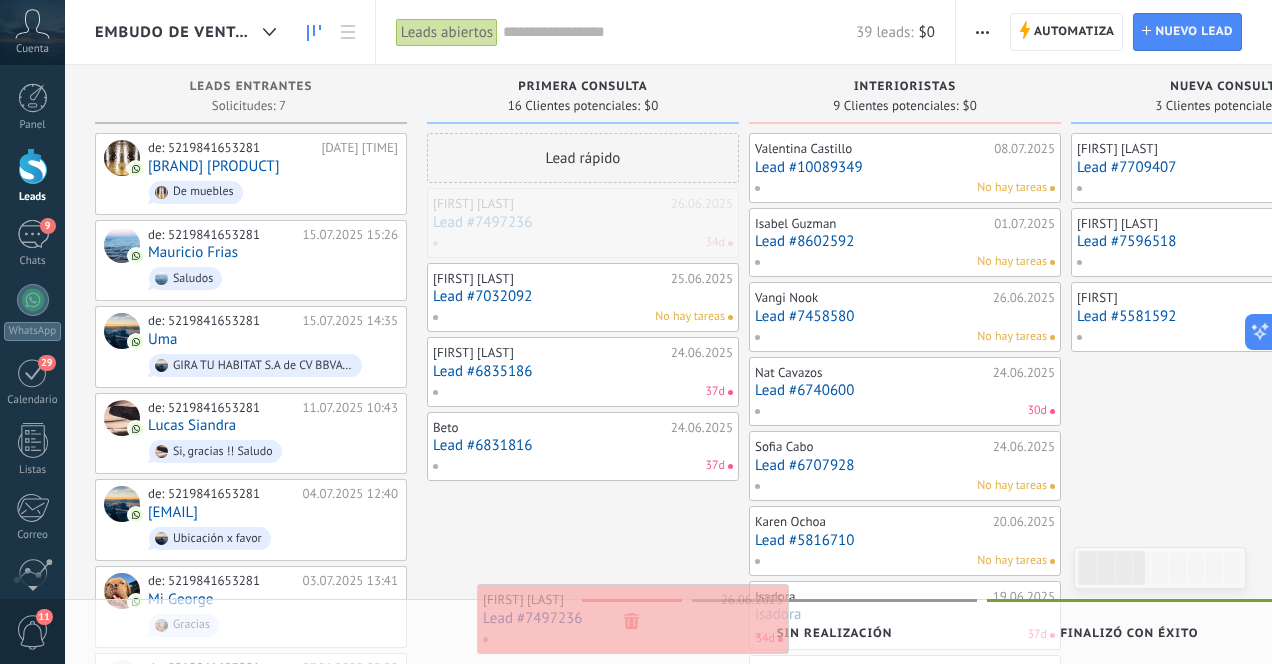 drag, startPoint x: 568, startPoint y: 208, endPoint x: 618, endPoint y: 604, distance: 399.14407 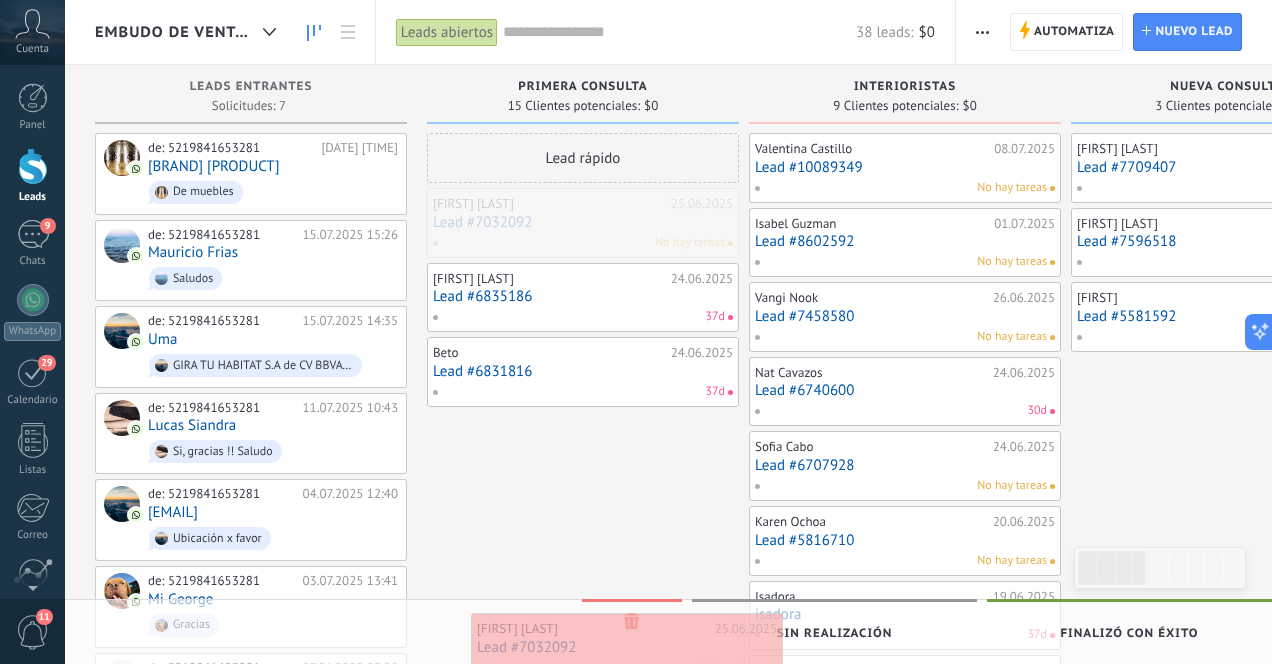 drag, startPoint x: 576, startPoint y: 212, endPoint x: 620, endPoint y: 634, distance: 424.28763 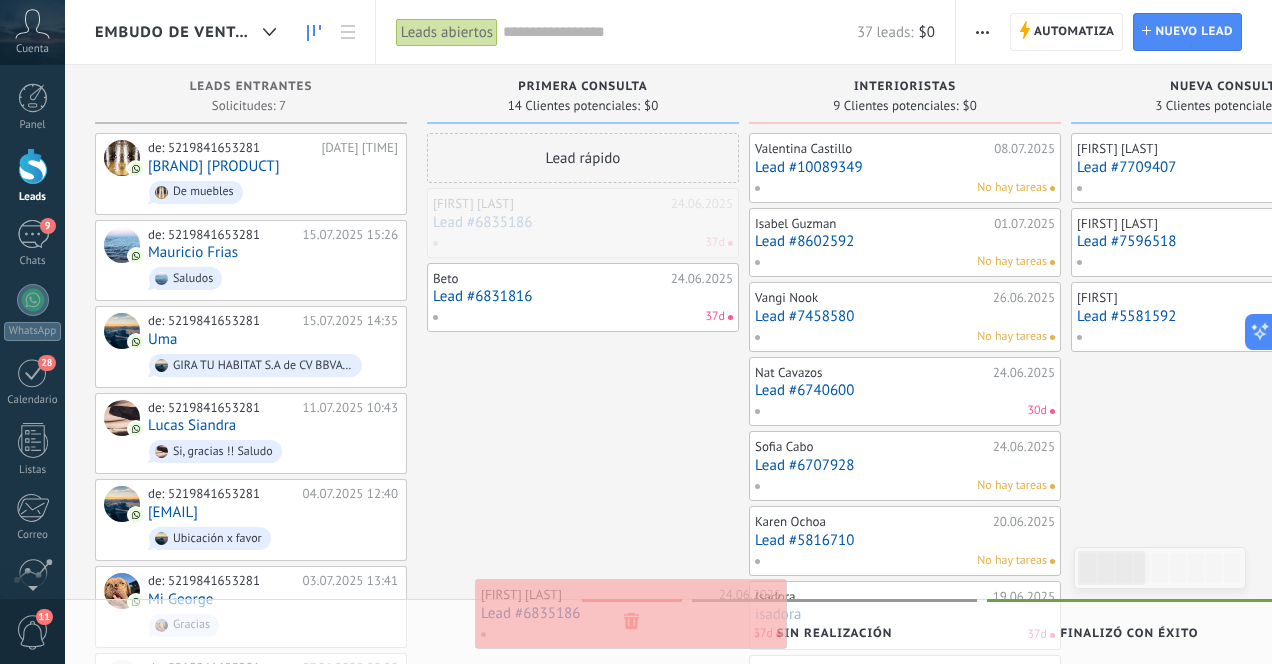 drag, startPoint x: 606, startPoint y: 219, endPoint x: 654, endPoint y: 610, distance: 393.93527 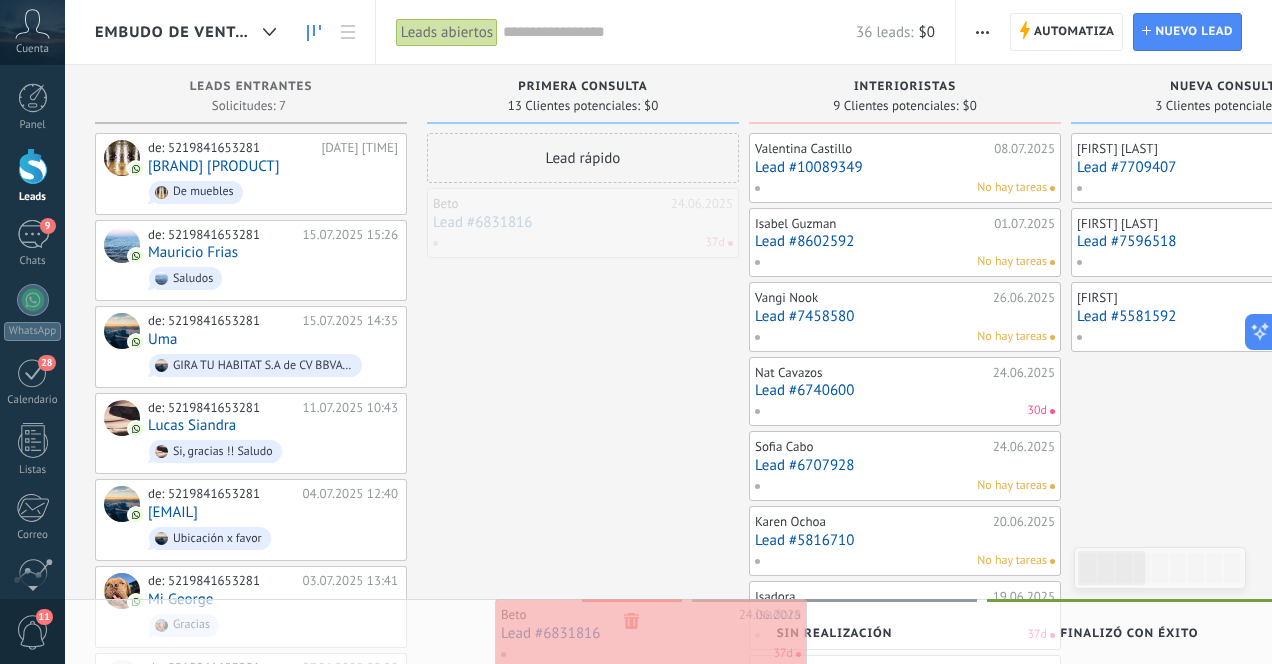 drag, startPoint x: 557, startPoint y: 211, endPoint x: 625, endPoint y: 622, distance: 416.5873 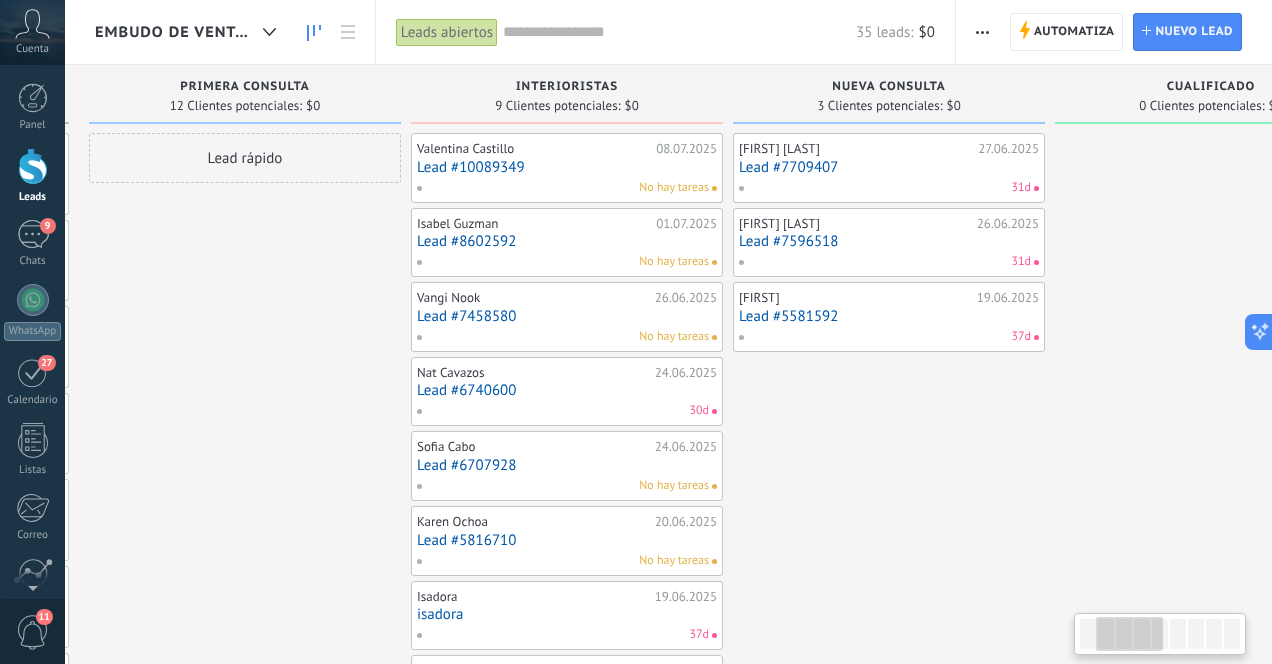 scroll, scrollTop: 0, scrollLeft: 339, axis: horizontal 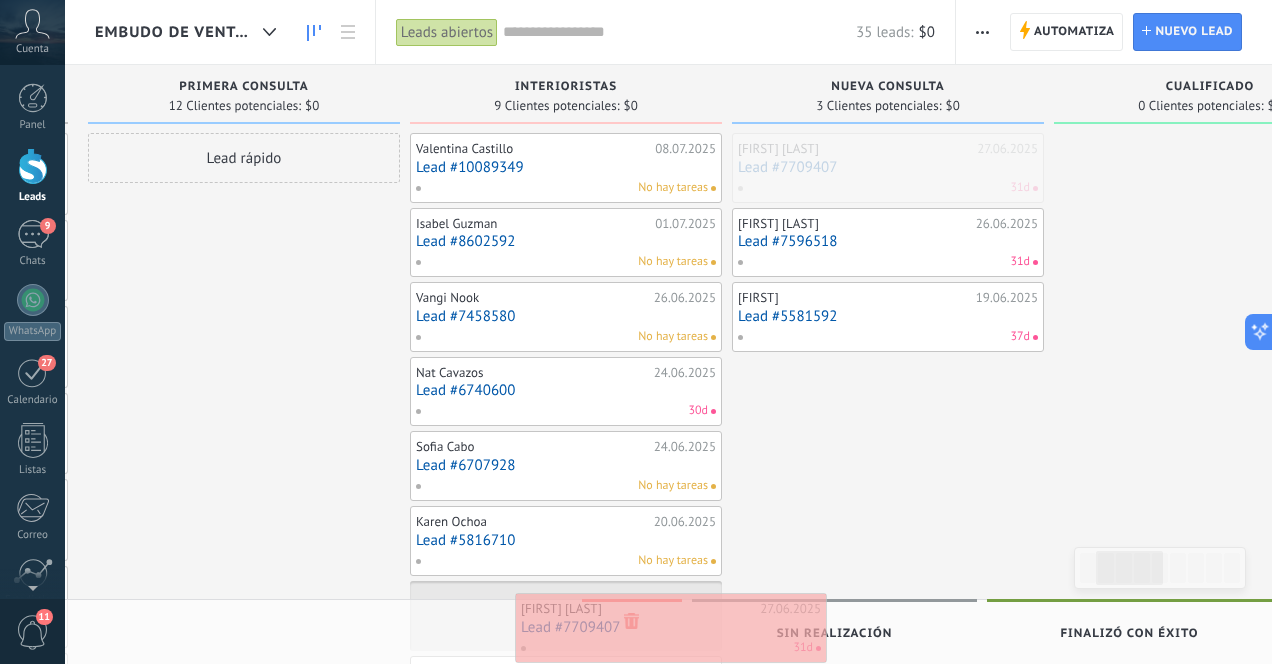 drag, startPoint x: 871, startPoint y: 160, endPoint x: 654, endPoint y: 620, distance: 508.61478 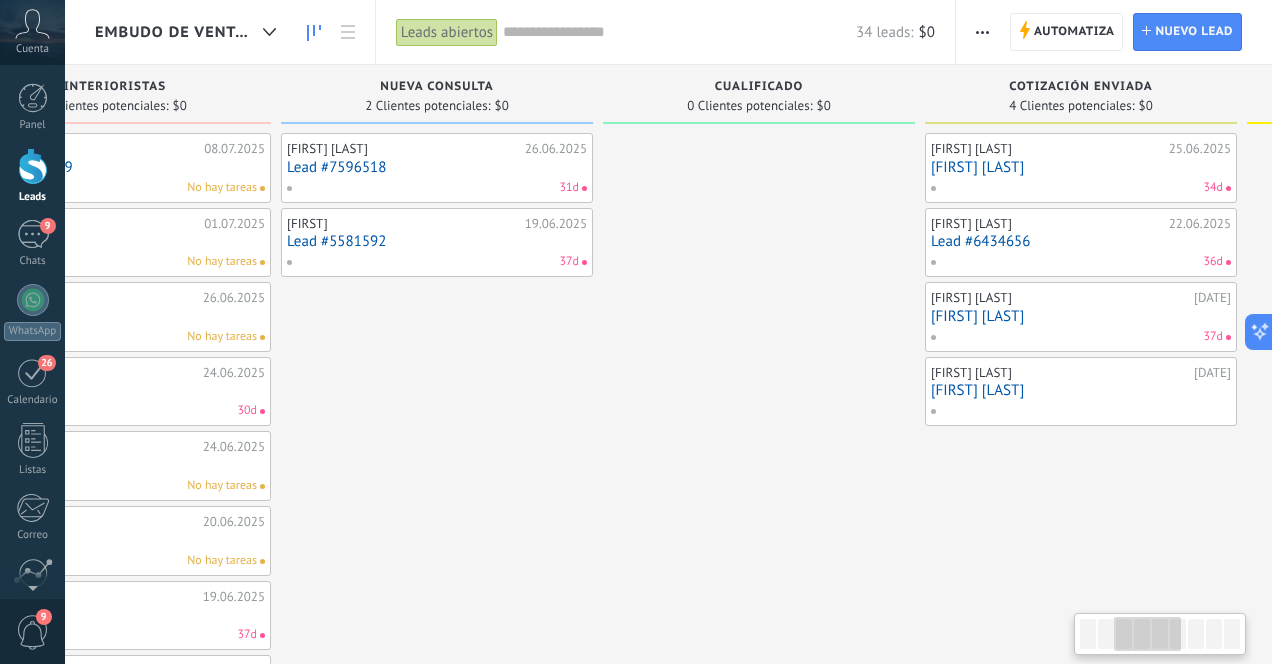scroll, scrollTop: 0, scrollLeft: 840, axis: horizontal 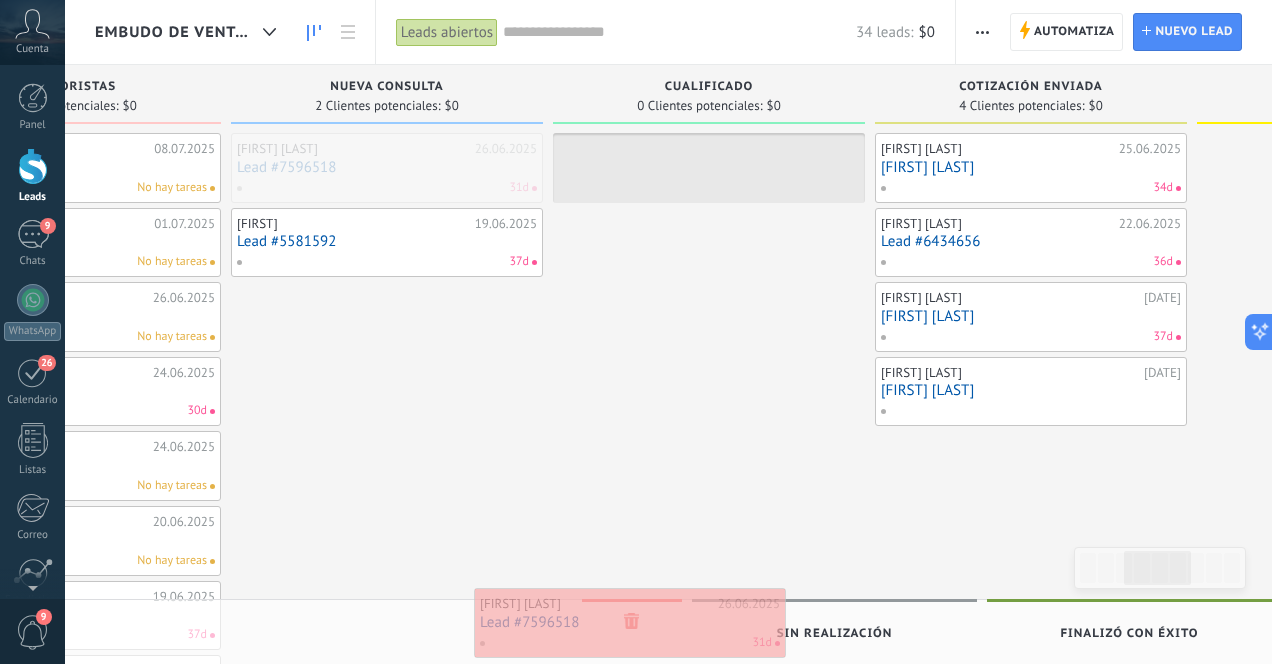 drag, startPoint x: 370, startPoint y: 160, endPoint x: 613, endPoint y: 615, distance: 515.8236 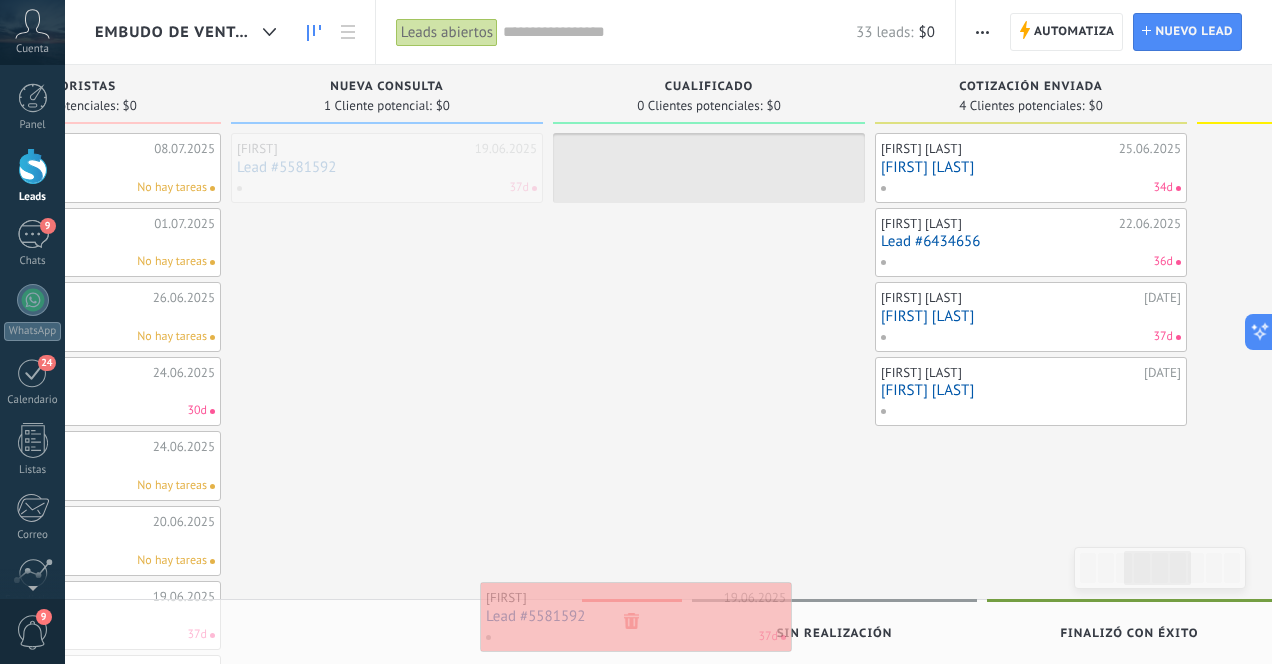 drag, startPoint x: 404, startPoint y: 158, endPoint x: 653, endPoint y: 607, distance: 513.4219 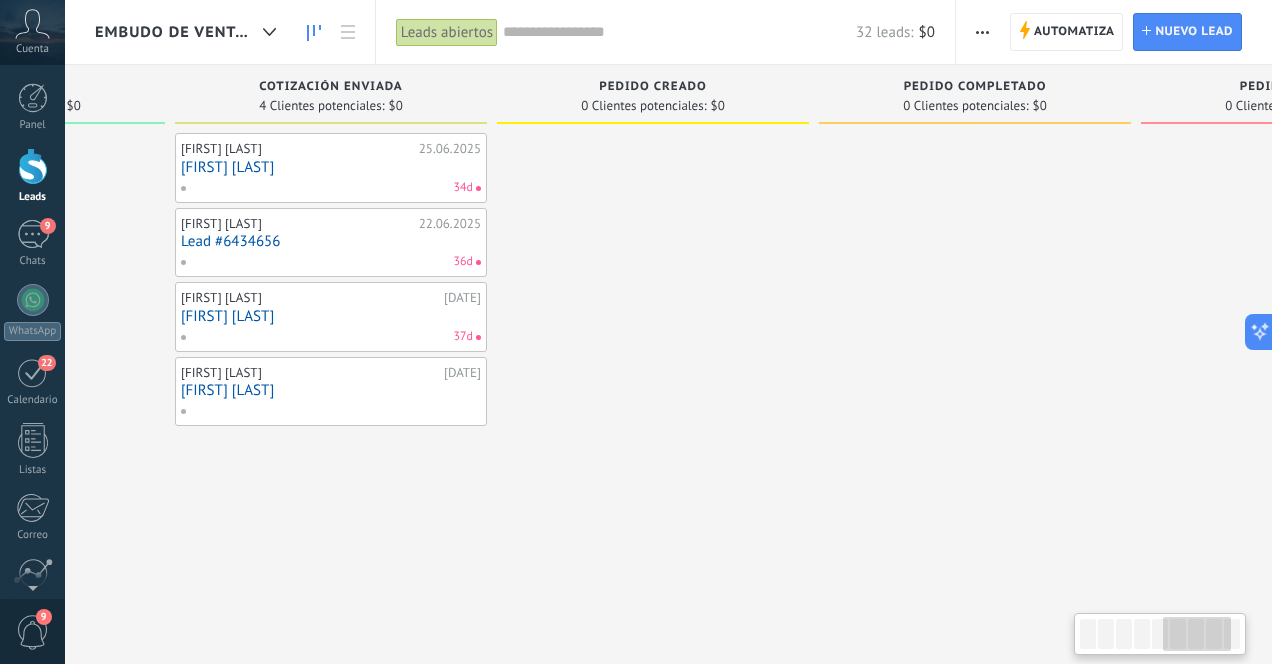 scroll, scrollTop: 0, scrollLeft: 1546, axis: horizontal 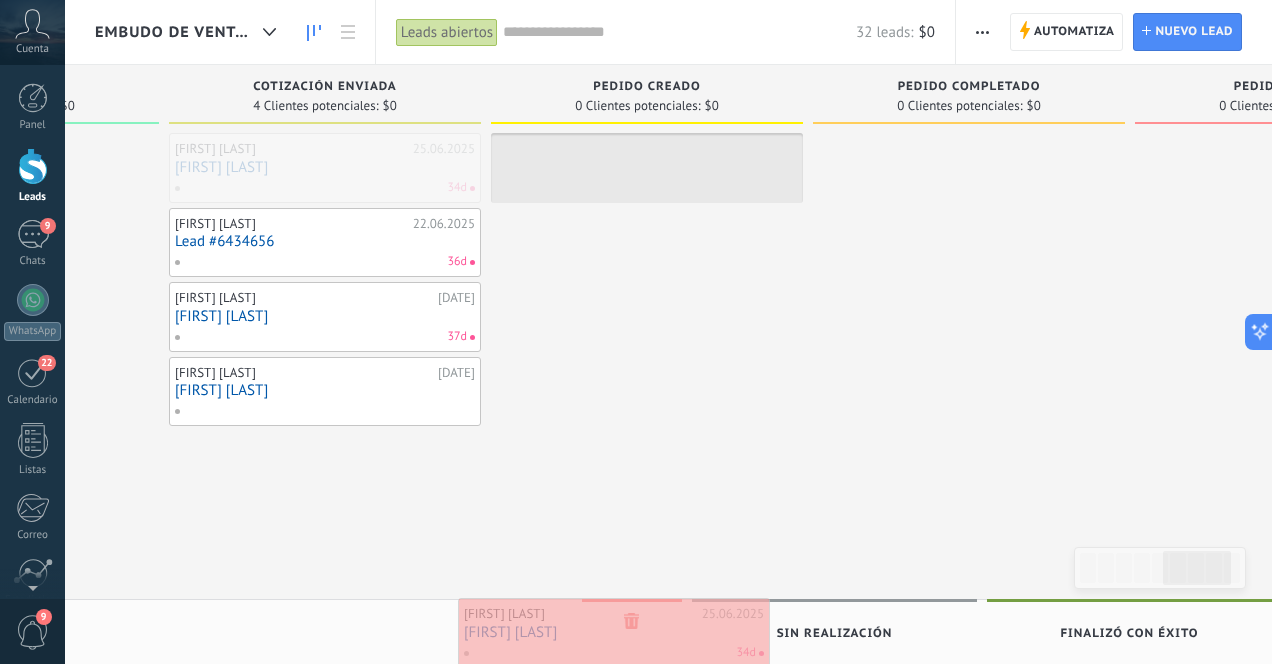 drag, startPoint x: 379, startPoint y: 166, endPoint x: 668, endPoint y: 631, distance: 547.49066 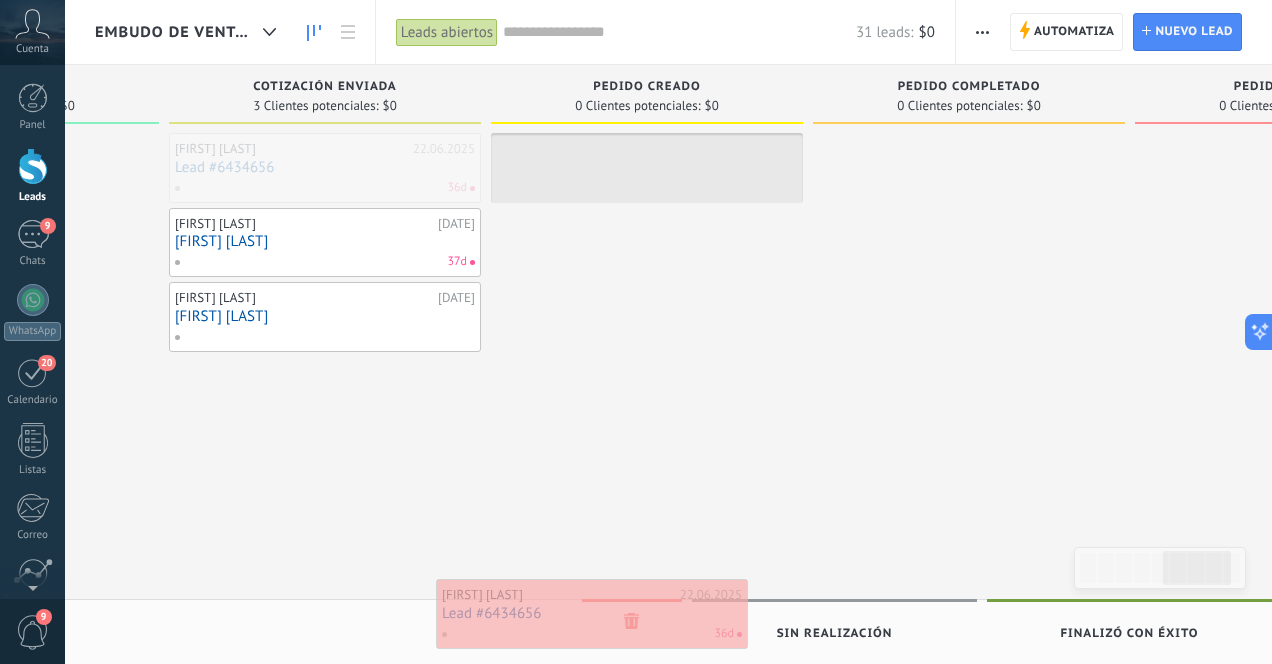 drag, startPoint x: 359, startPoint y: 164, endPoint x: 626, endPoint y: 610, distance: 519.81244 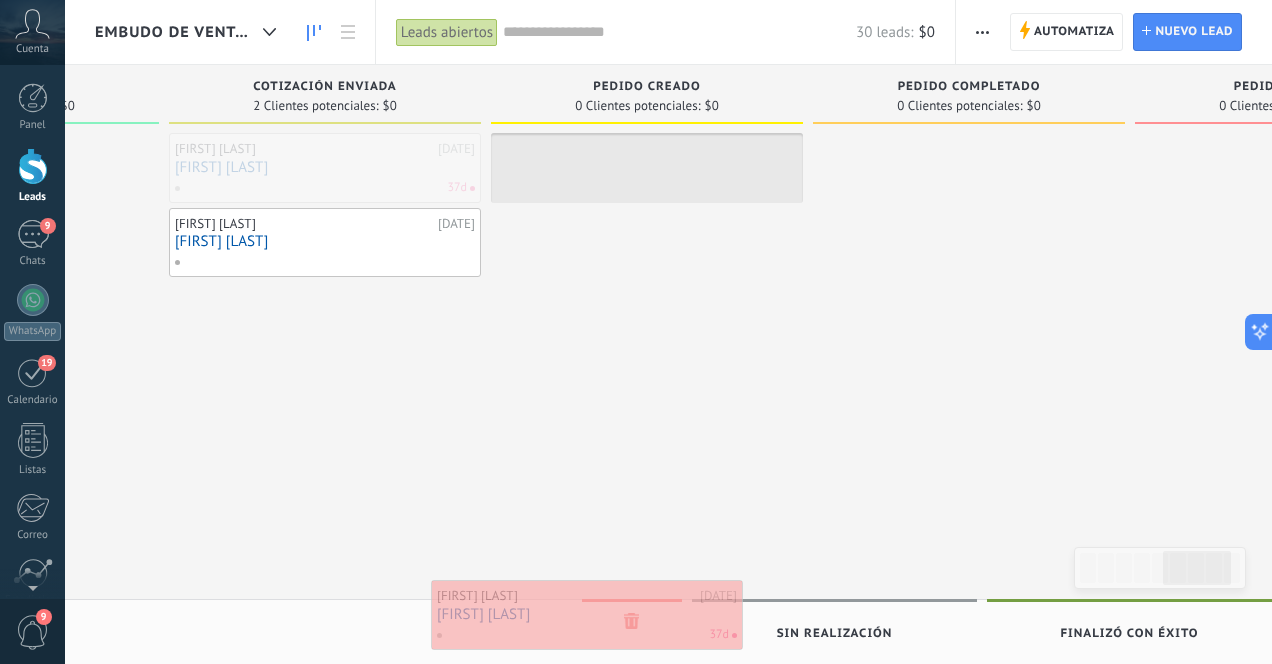 drag, startPoint x: 371, startPoint y: 174, endPoint x: 633, endPoint y: 621, distance: 518.1245 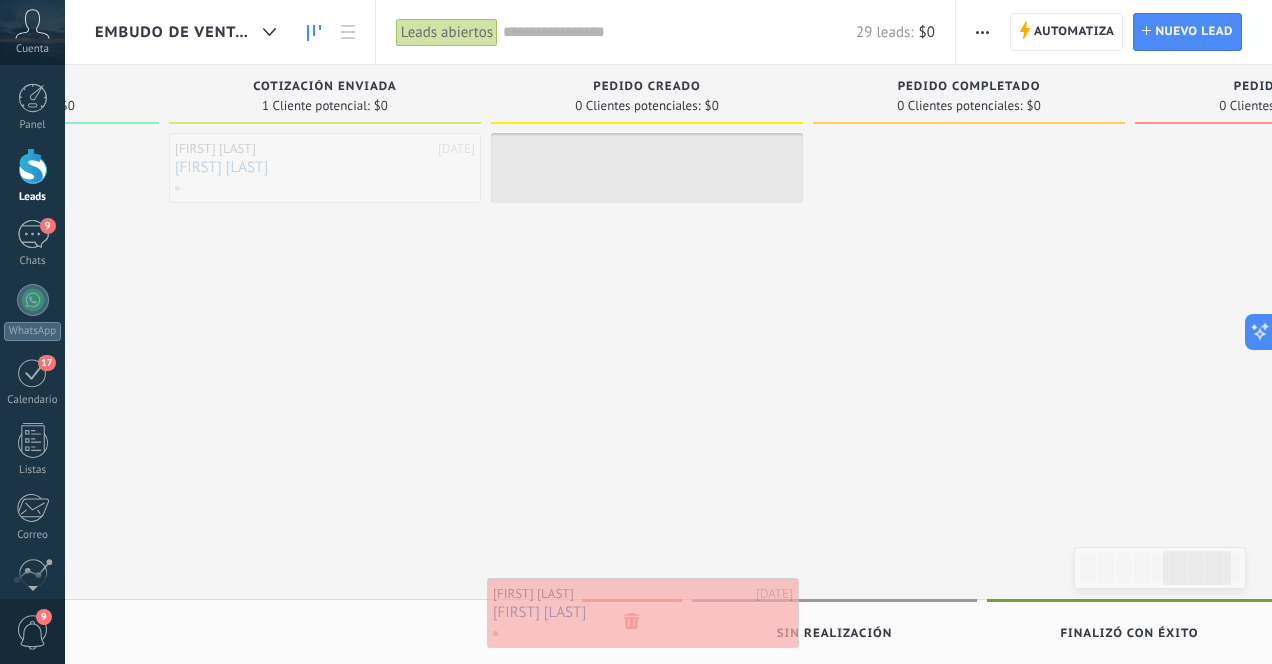 drag, startPoint x: 322, startPoint y: 158, endPoint x: 640, endPoint y: 603, distance: 546.9451 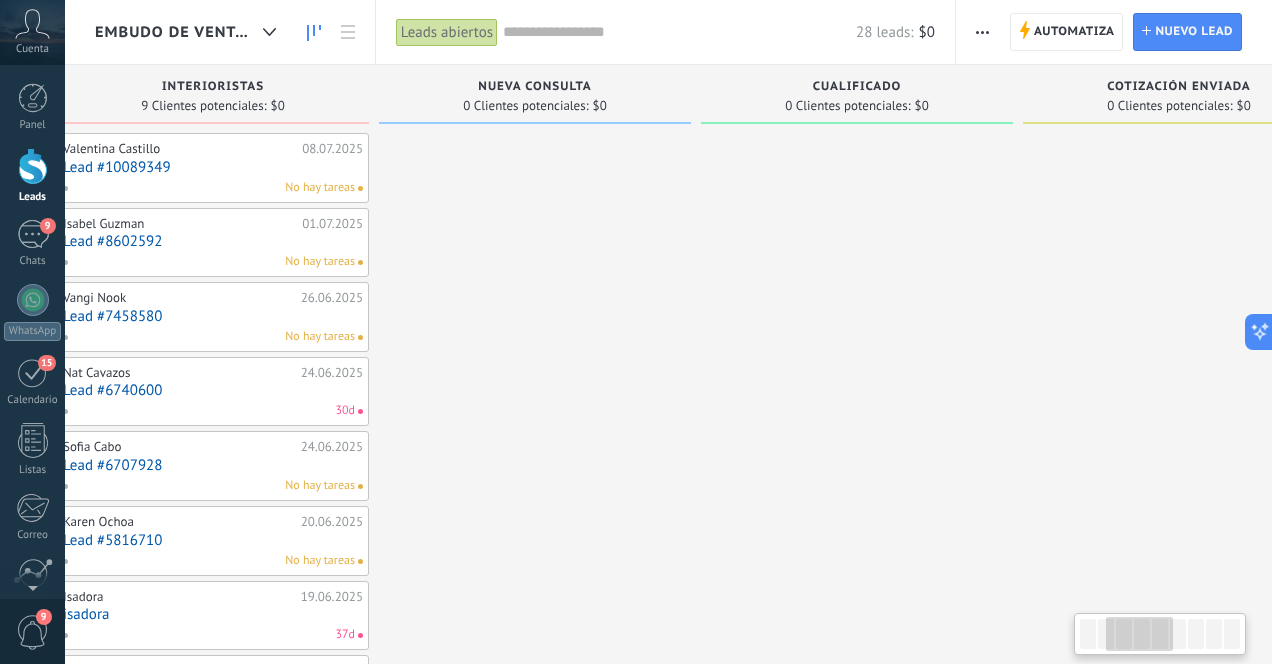 scroll, scrollTop: 0, scrollLeft: 0, axis: both 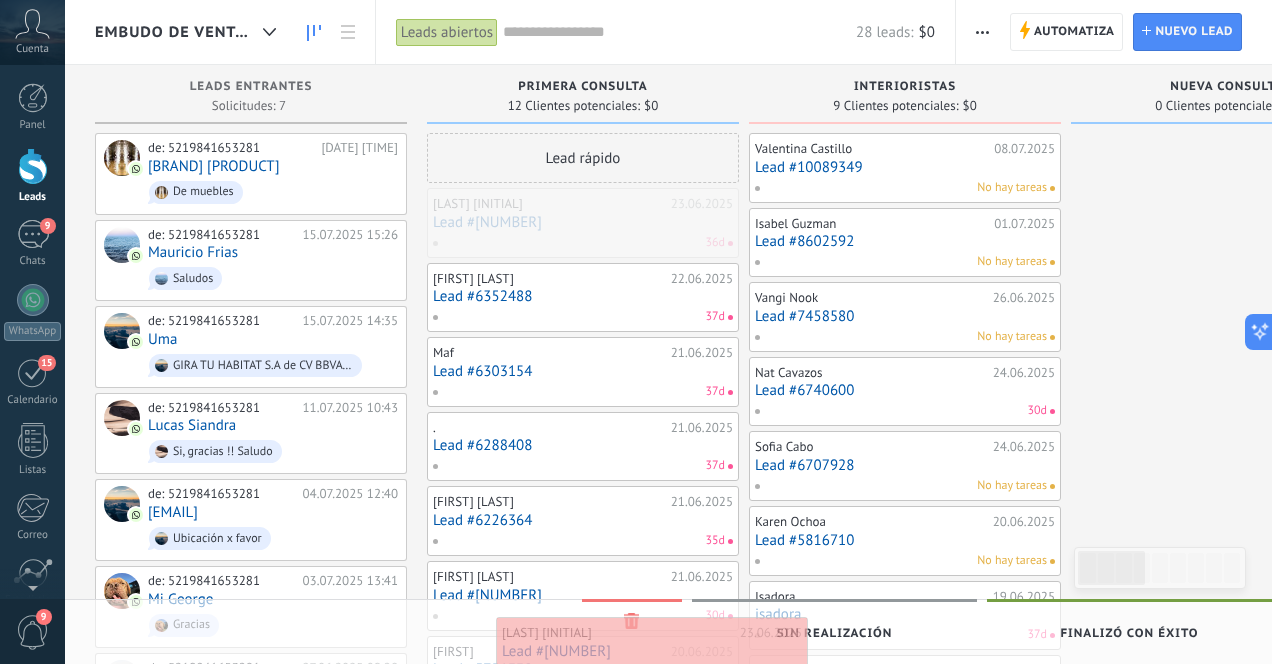 drag, startPoint x: 567, startPoint y: 209, endPoint x: 636, endPoint y: 638, distance: 434.51352 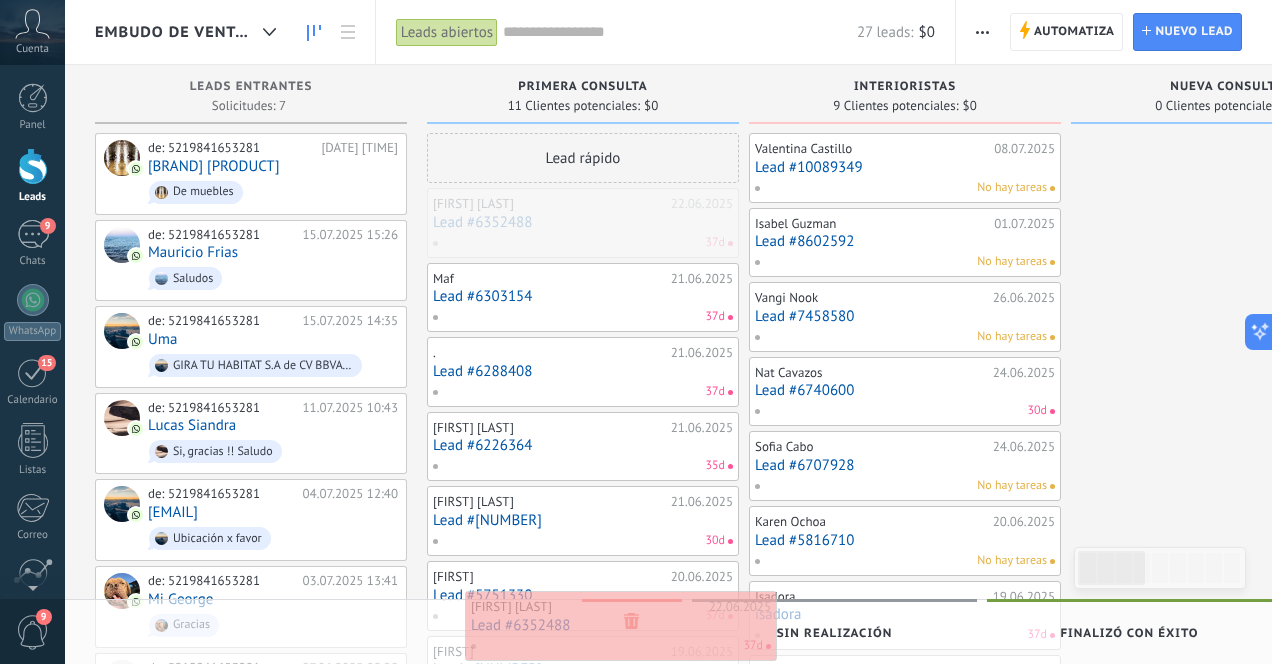 drag, startPoint x: 611, startPoint y: 213, endPoint x: 649, endPoint y: 614, distance: 402.79648 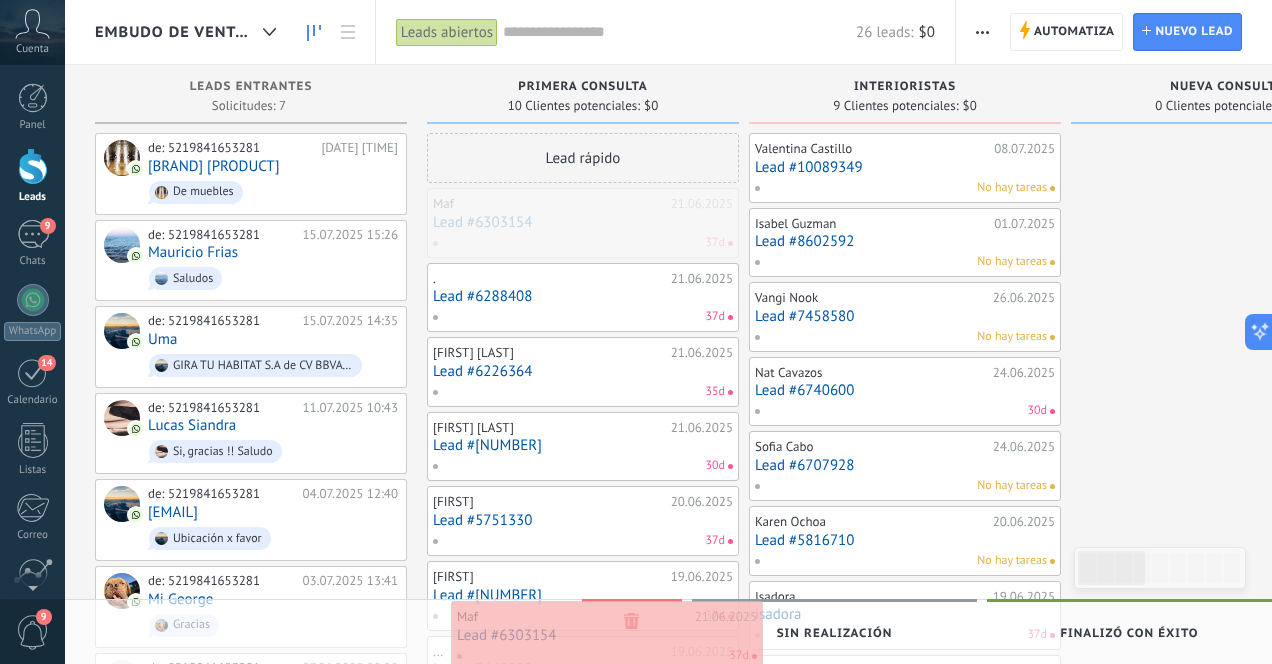 drag, startPoint x: 611, startPoint y: 200, endPoint x: 635, endPoint y: 613, distance: 413.69675 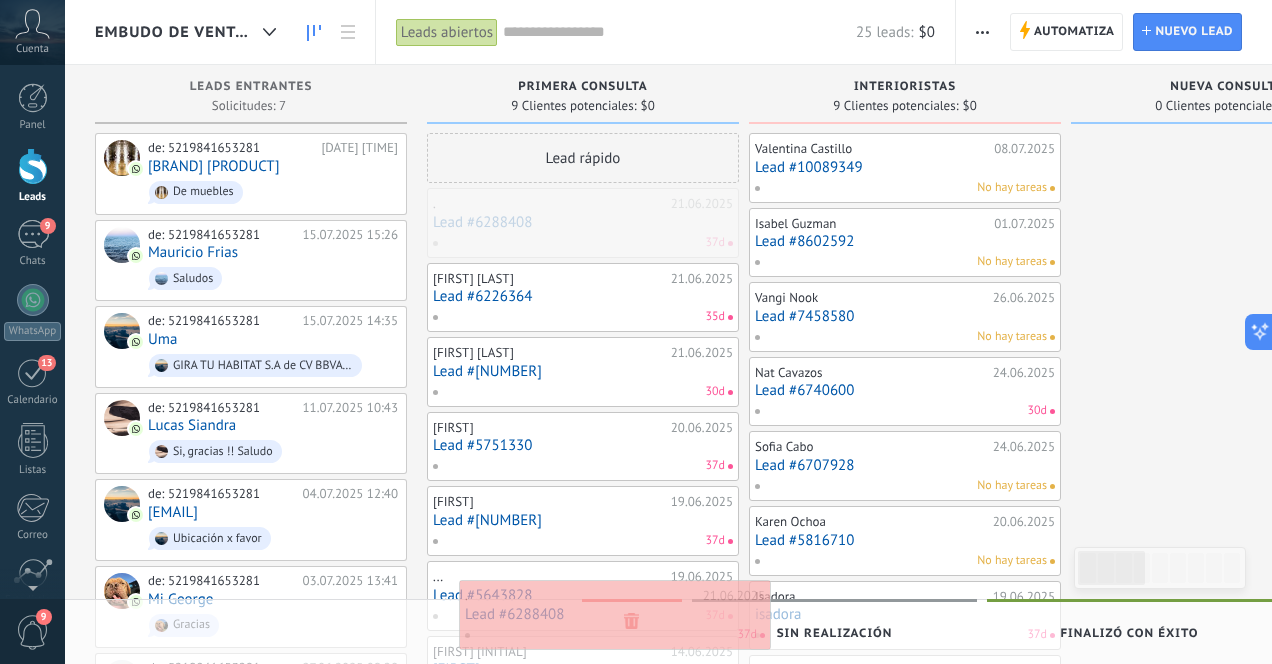 drag, startPoint x: 607, startPoint y: 217, endPoint x: 639, endPoint y: 609, distance: 393.30396 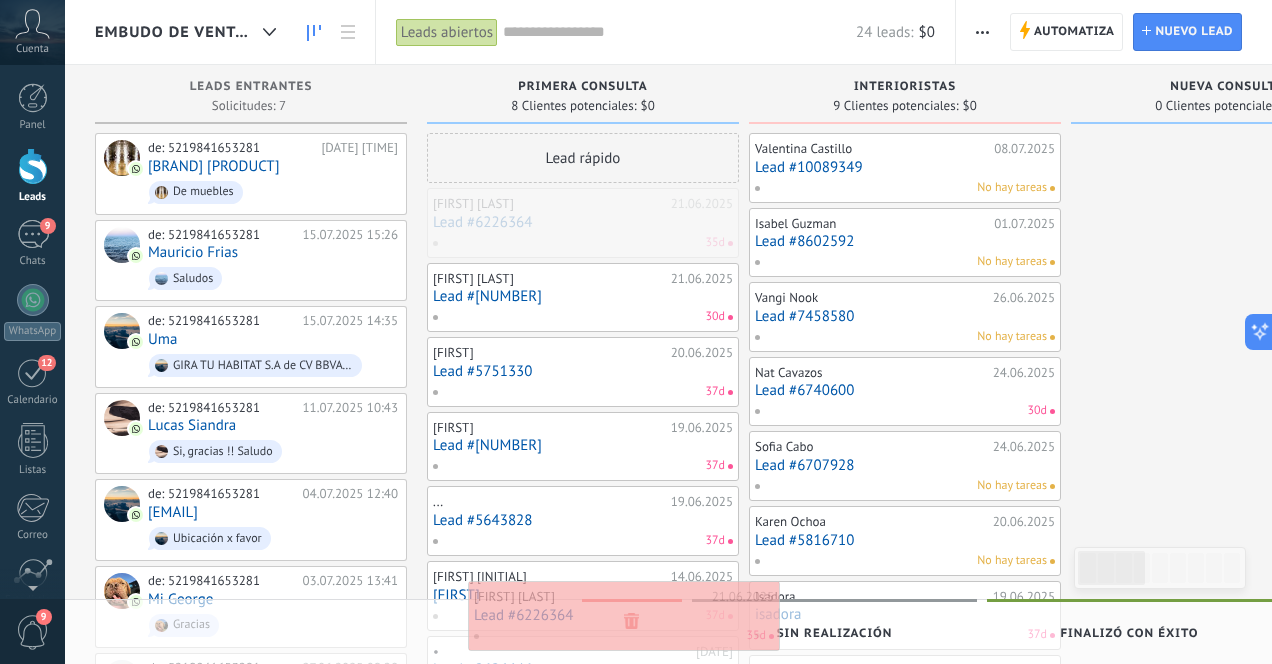 drag, startPoint x: 597, startPoint y: 208, endPoint x: 638, endPoint y: 601, distance: 395.1329 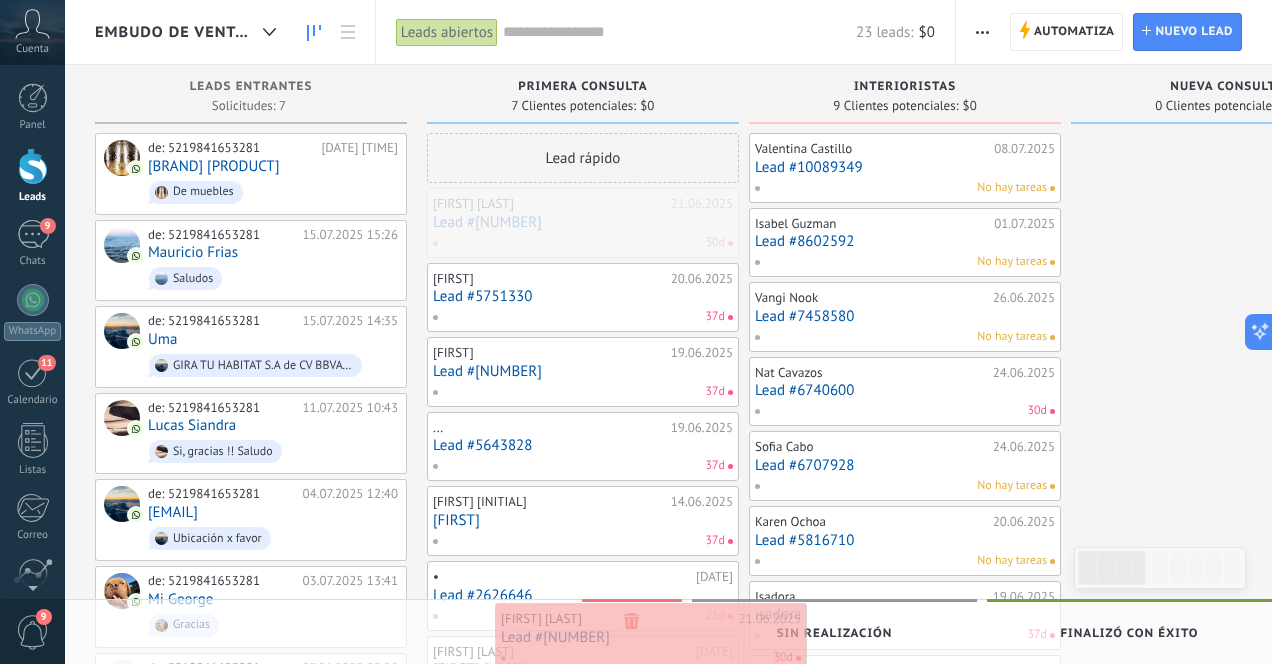 drag, startPoint x: 568, startPoint y: 205, endPoint x: 636, endPoint y: 620, distance: 420.53418 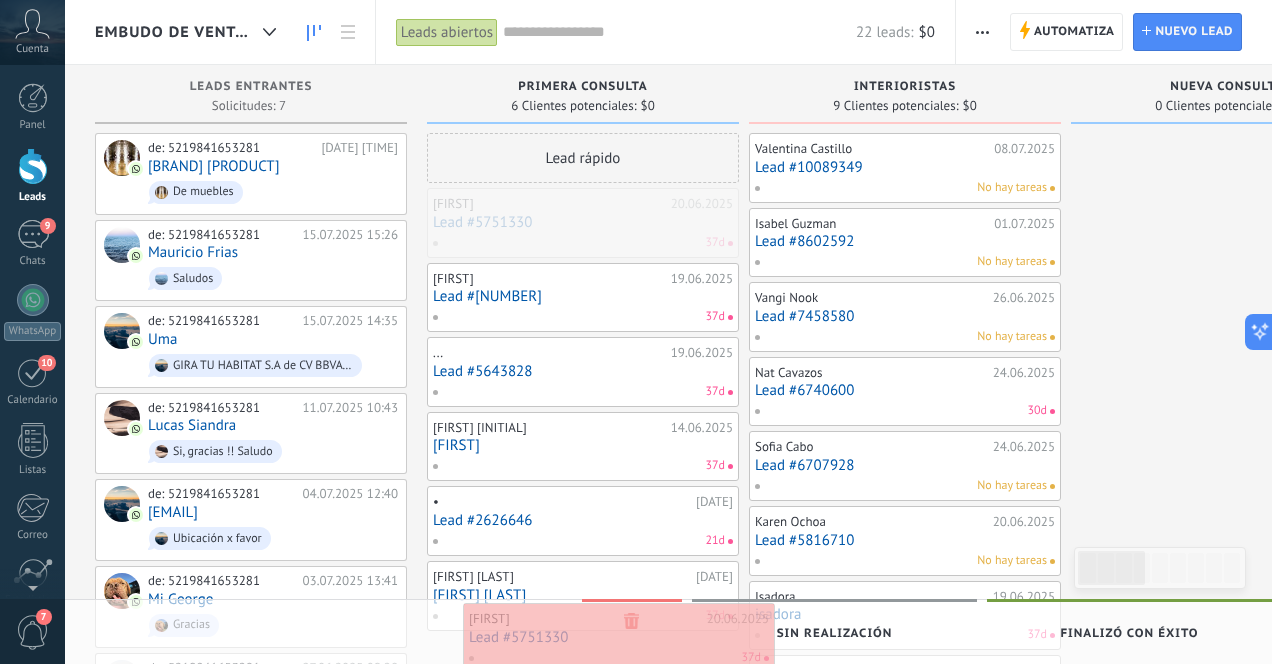 drag, startPoint x: 618, startPoint y: 213, endPoint x: 654, endPoint y: 627, distance: 415.56226 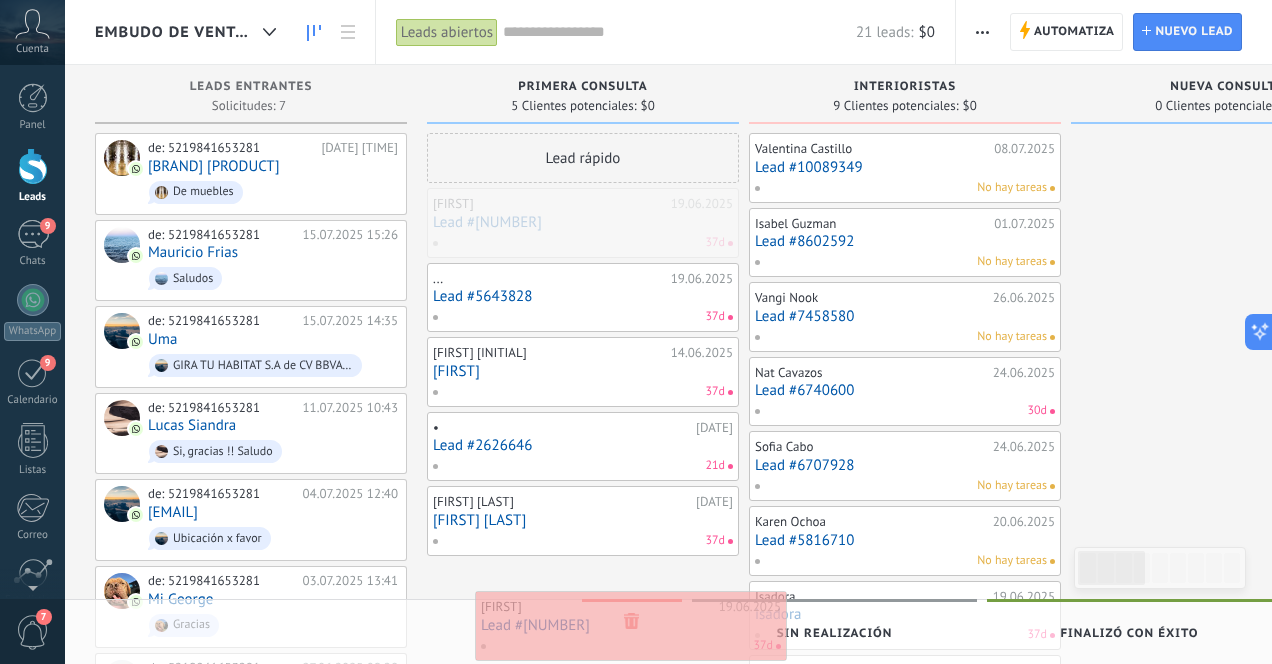 drag, startPoint x: 612, startPoint y: 203, endPoint x: 660, endPoint y: 606, distance: 405.84848 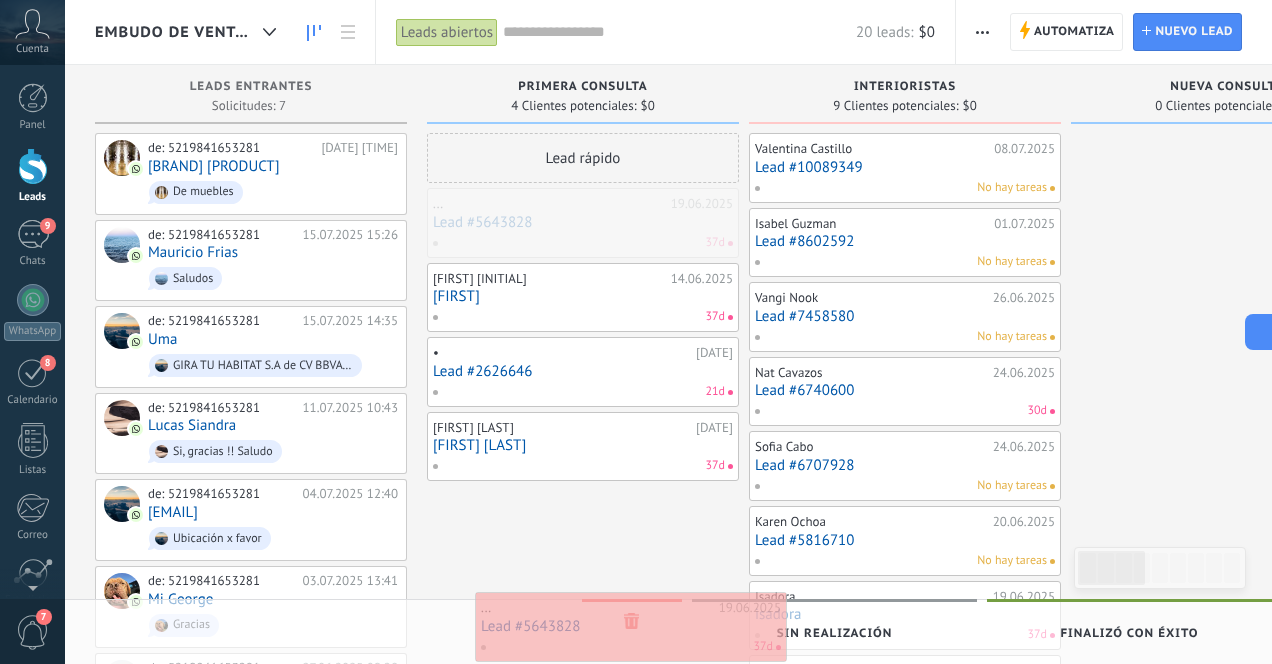 drag, startPoint x: 594, startPoint y: 220, endPoint x: 642, endPoint y: 624, distance: 406.8415 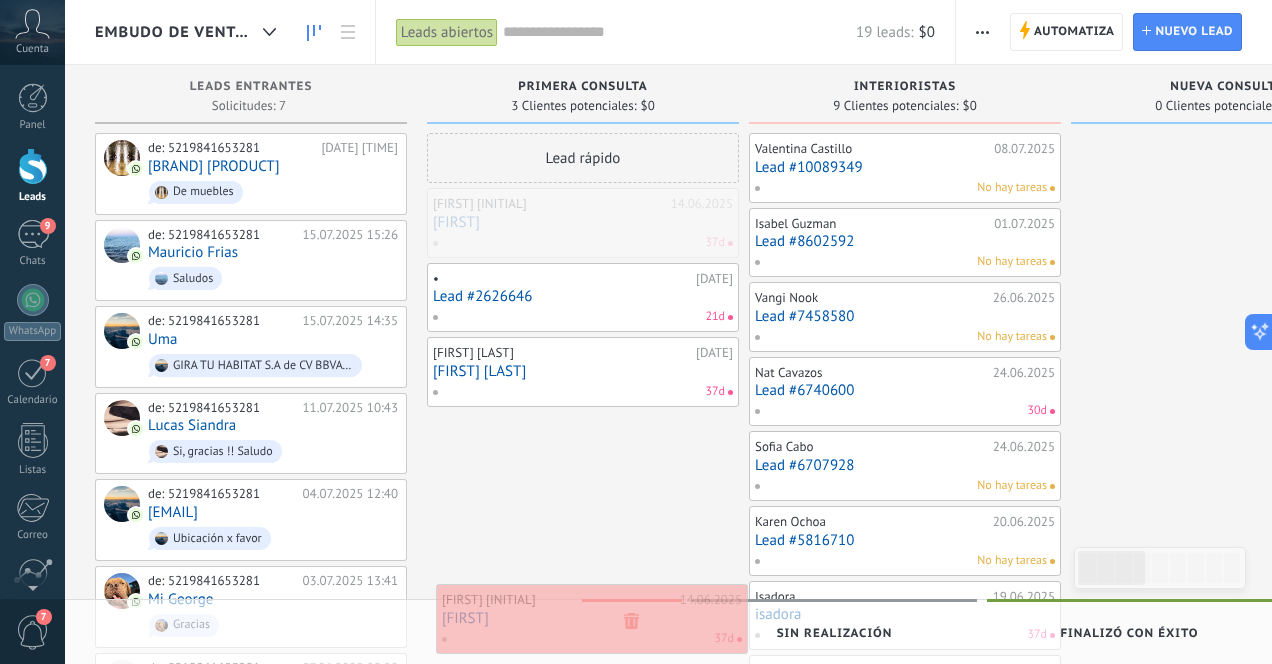 drag, startPoint x: 624, startPoint y: 220, endPoint x: 633, endPoint y: 616, distance: 396.10226 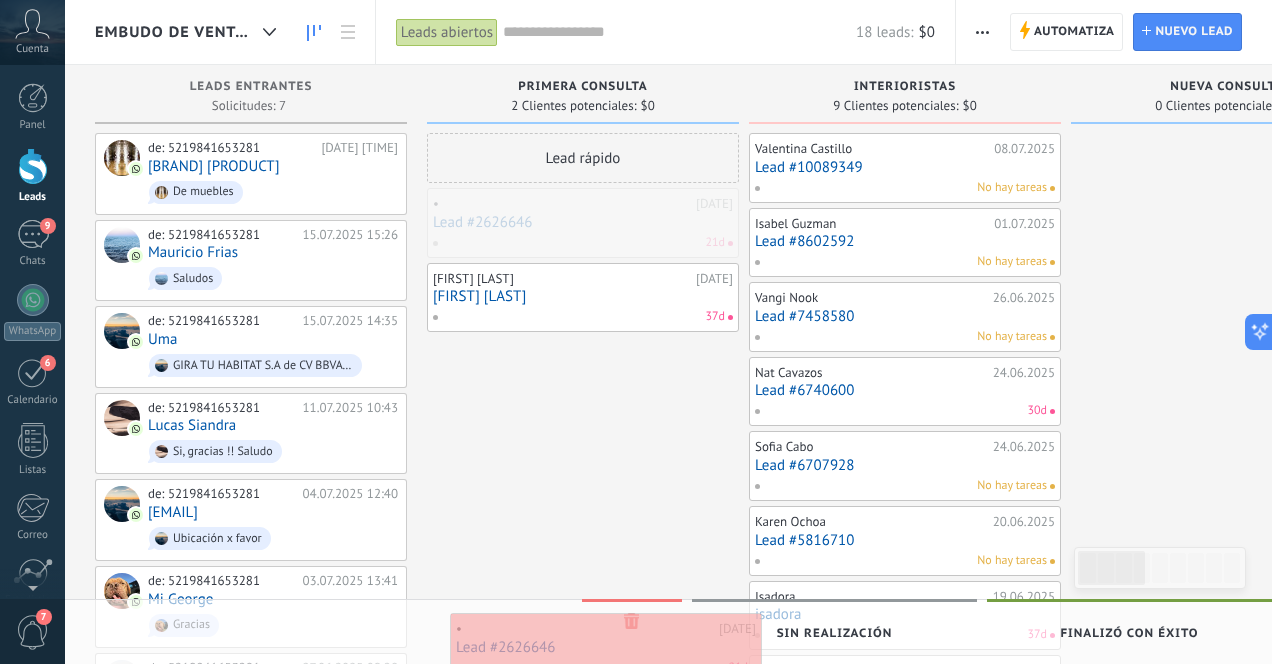 drag, startPoint x: 610, startPoint y: 204, endPoint x: 633, endPoint y: 629, distance: 425.6219 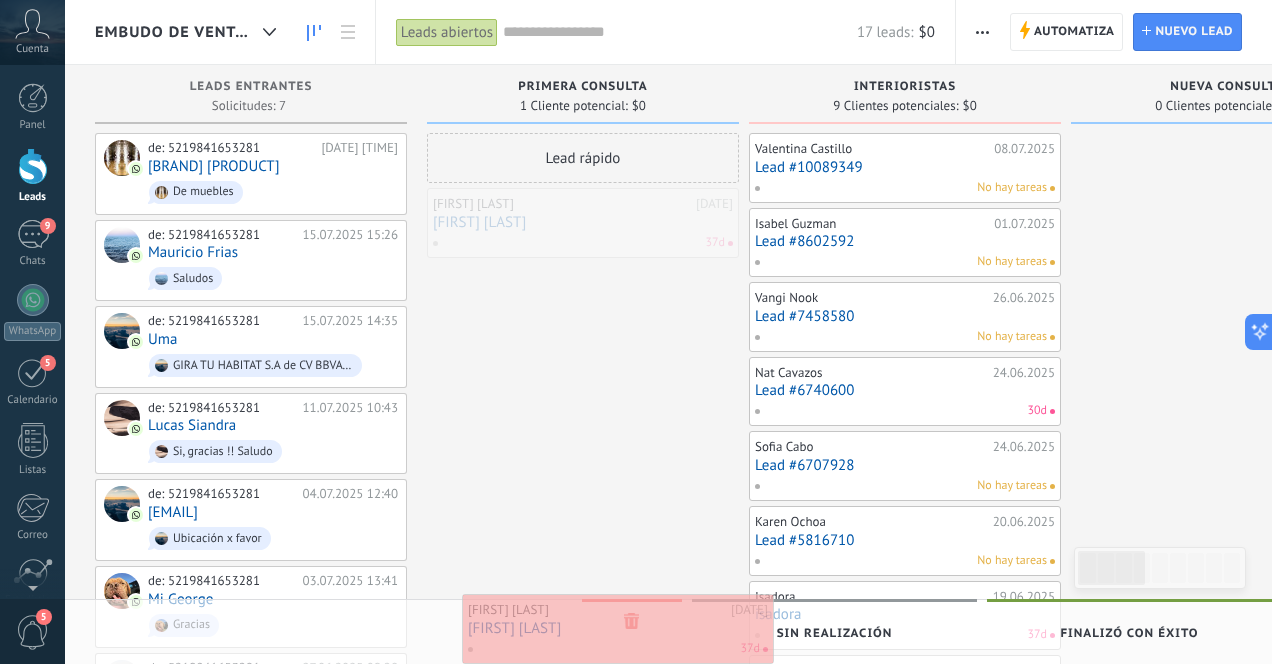 drag, startPoint x: 606, startPoint y: 230, endPoint x: 641, endPoint y: 635, distance: 406.50952 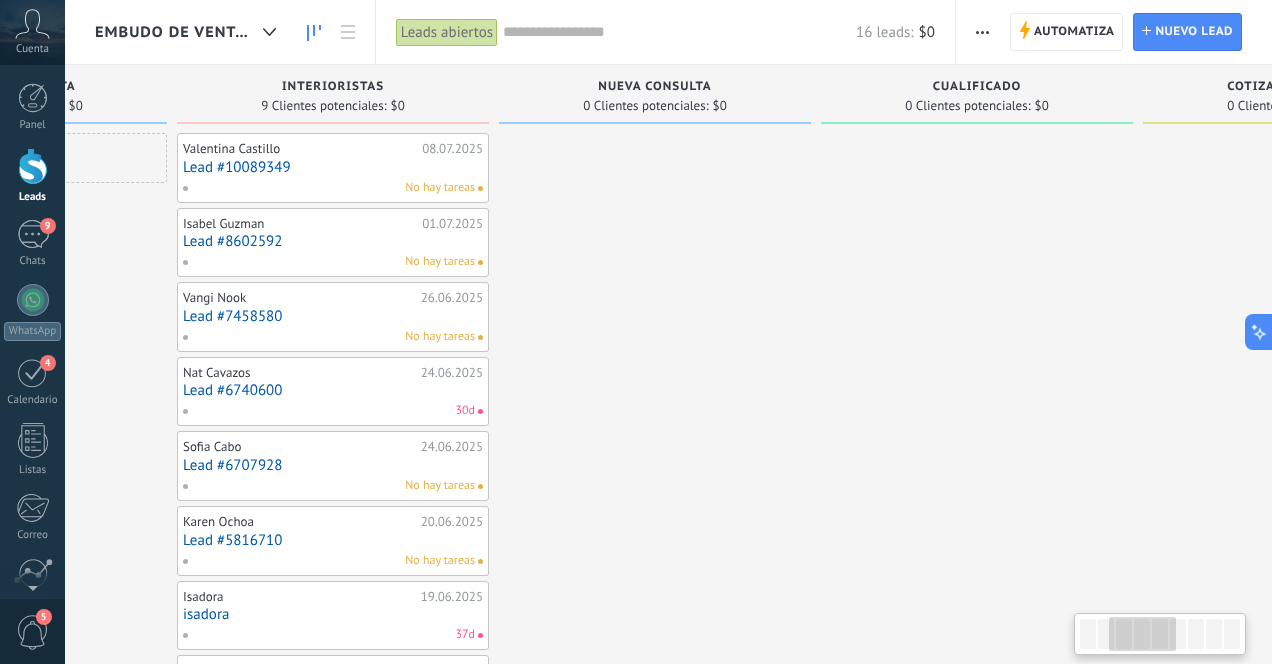 scroll, scrollTop: 0, scrollLeft: 571, axis: horizontal 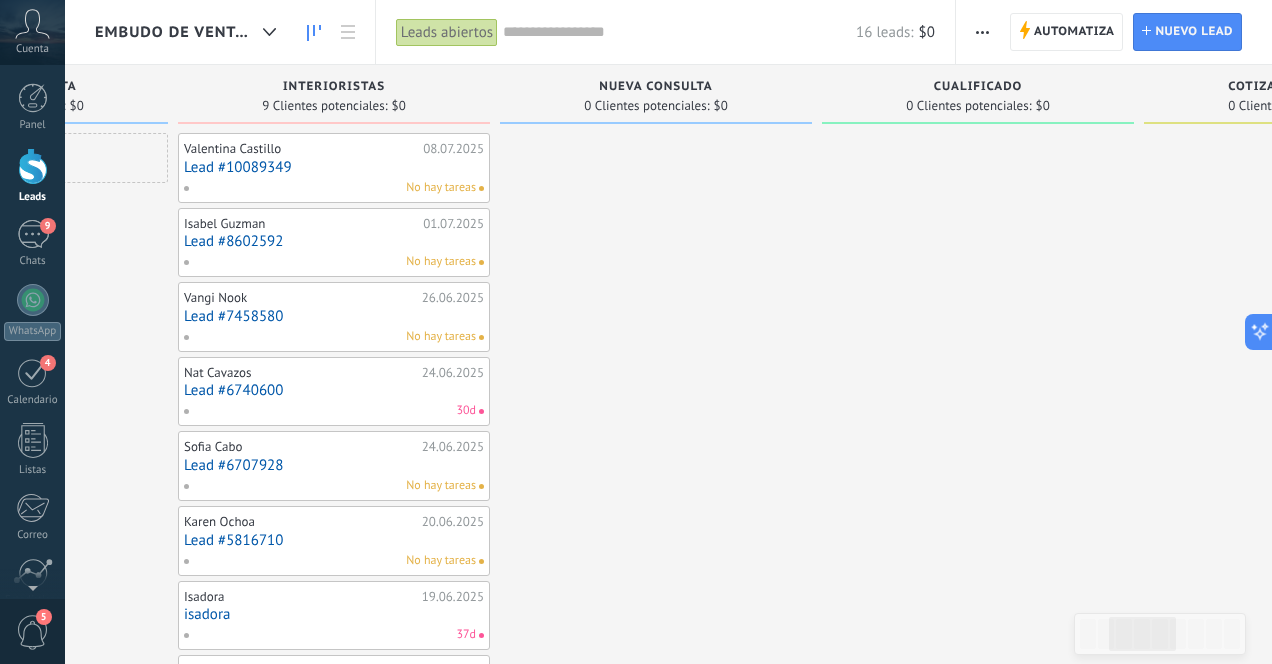 click on "Nueva consulta" at bounding box center (655, 87) 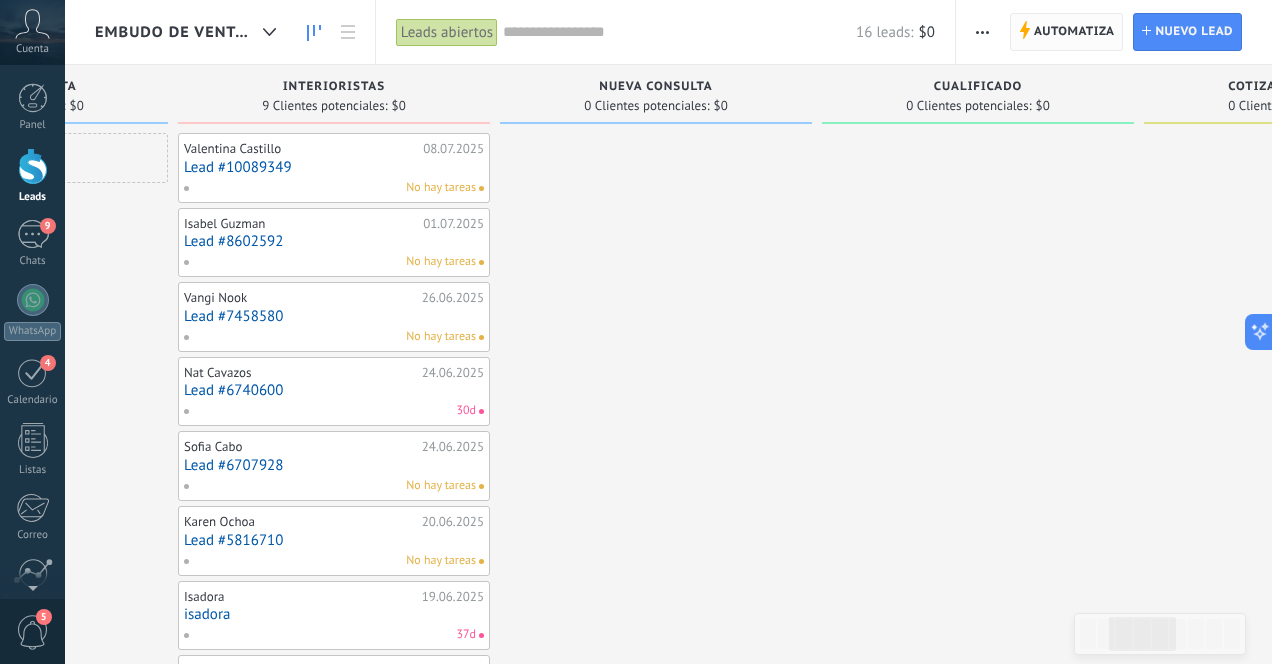click on "Automatiza" at bounding box center [1074, 32] 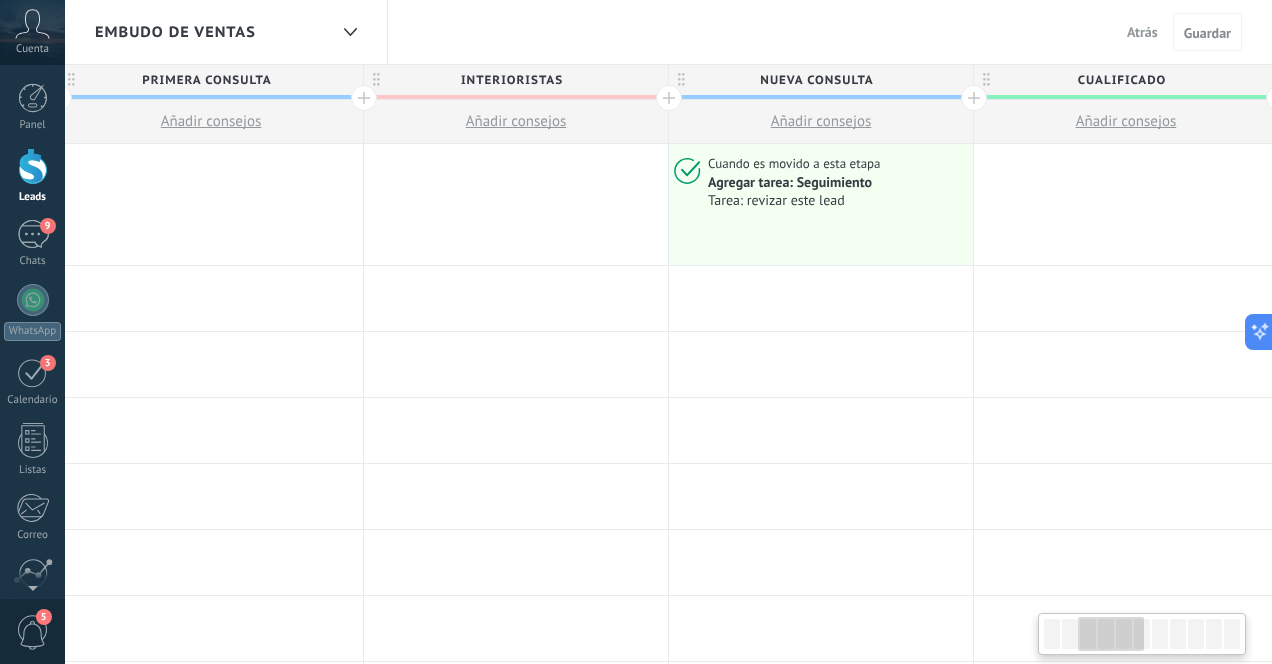 scroll, scrollTop: 0, scrollLeft: 664, axis: horizontal 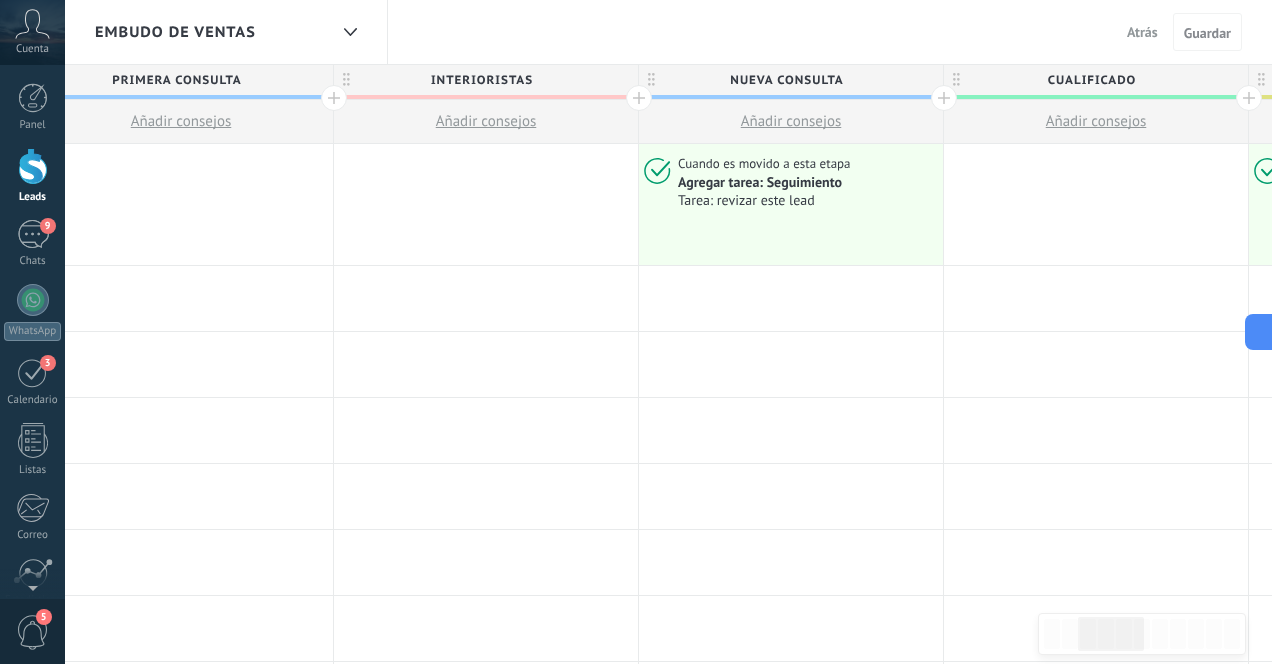 click on "Nueva consulta" at bounding box center [786, 80] 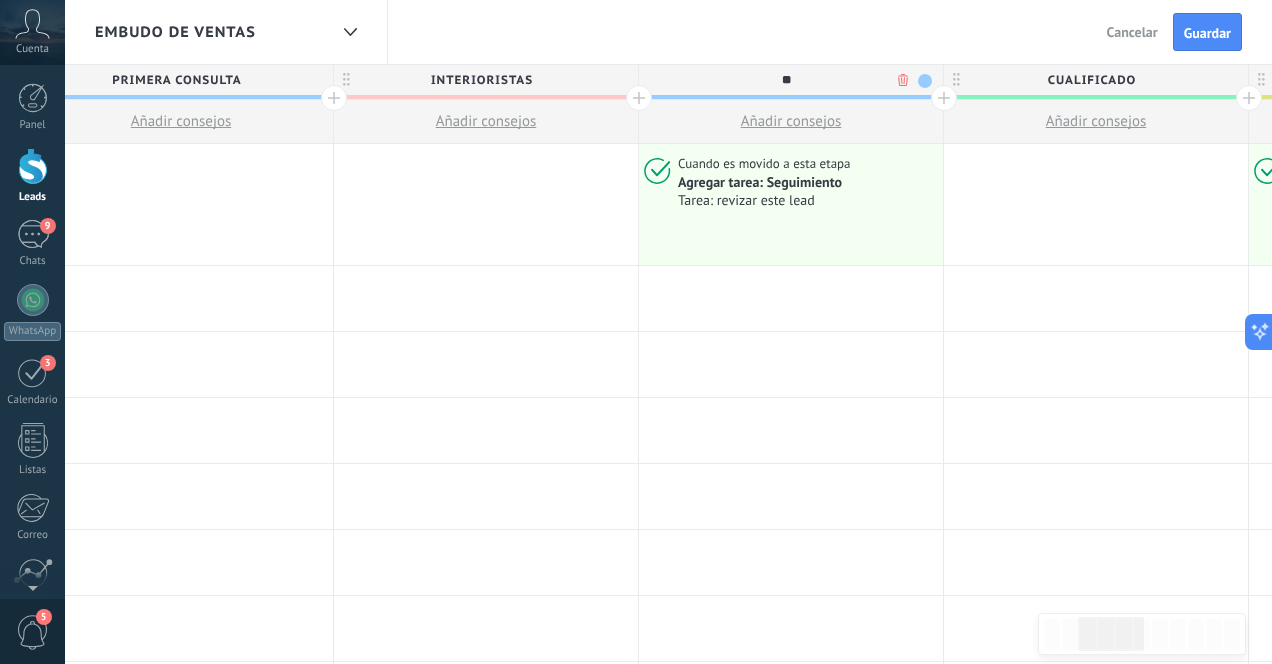 type on "*" 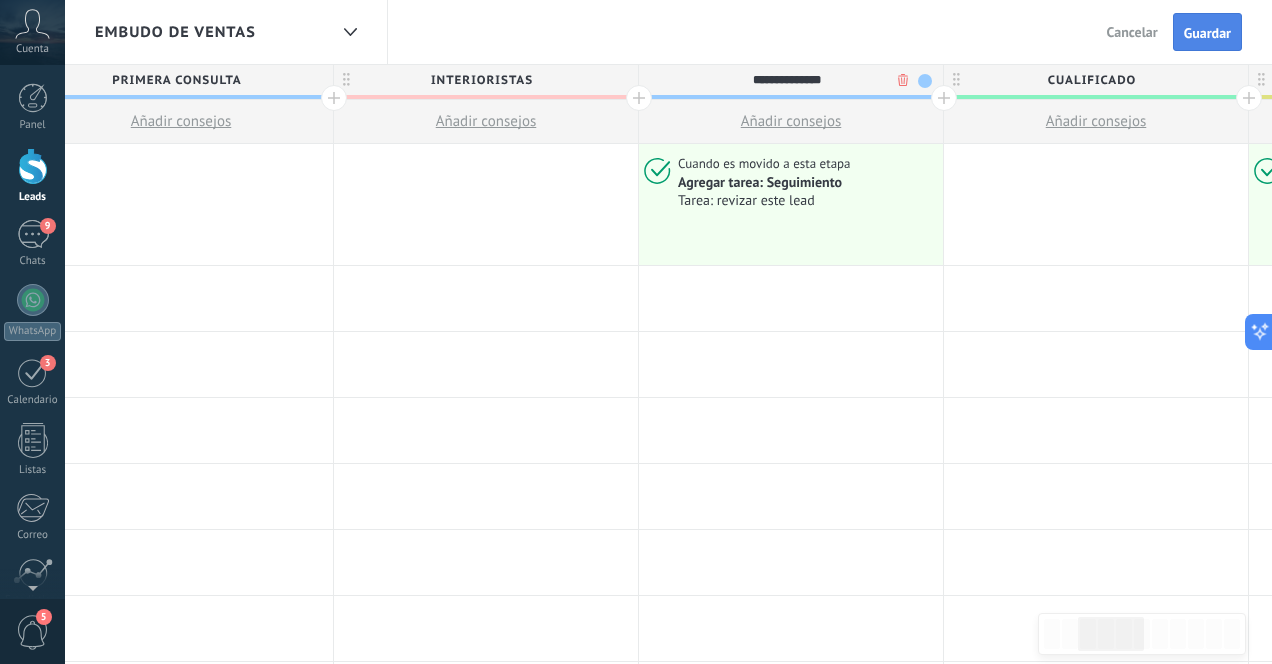 type on "**********" 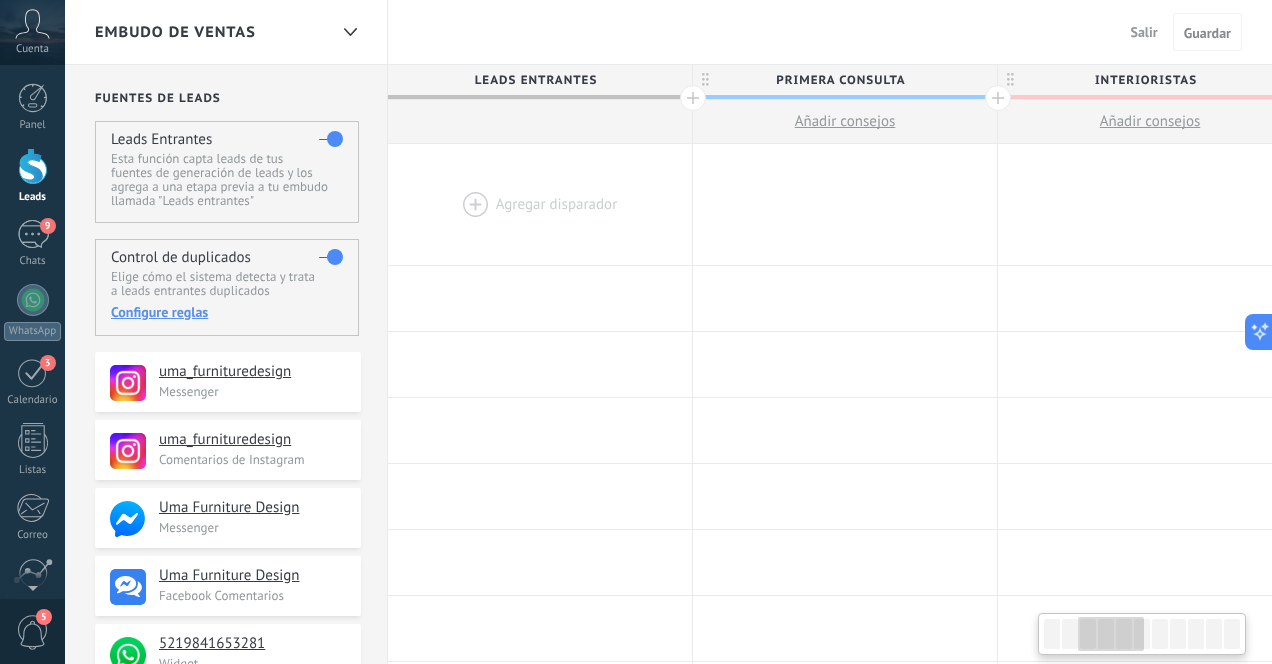 scroll, scrollTop: 0, scrollLeft: 664, axis: horizontal 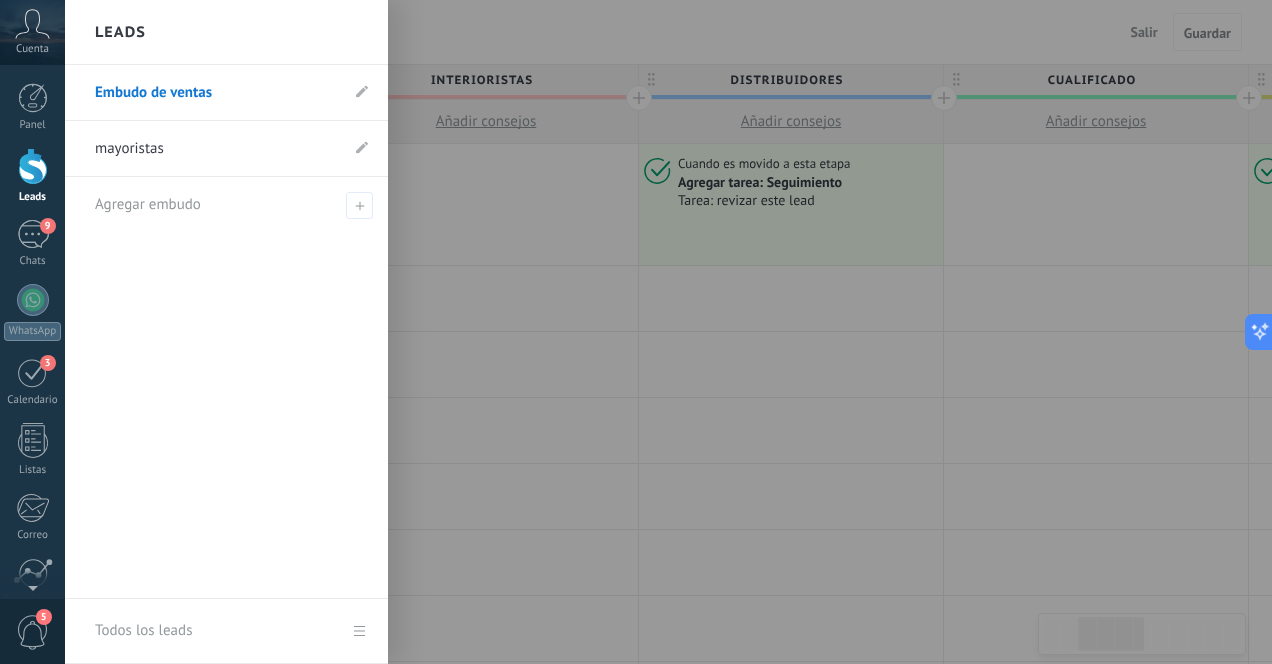 click at bounding box center (33, 166) 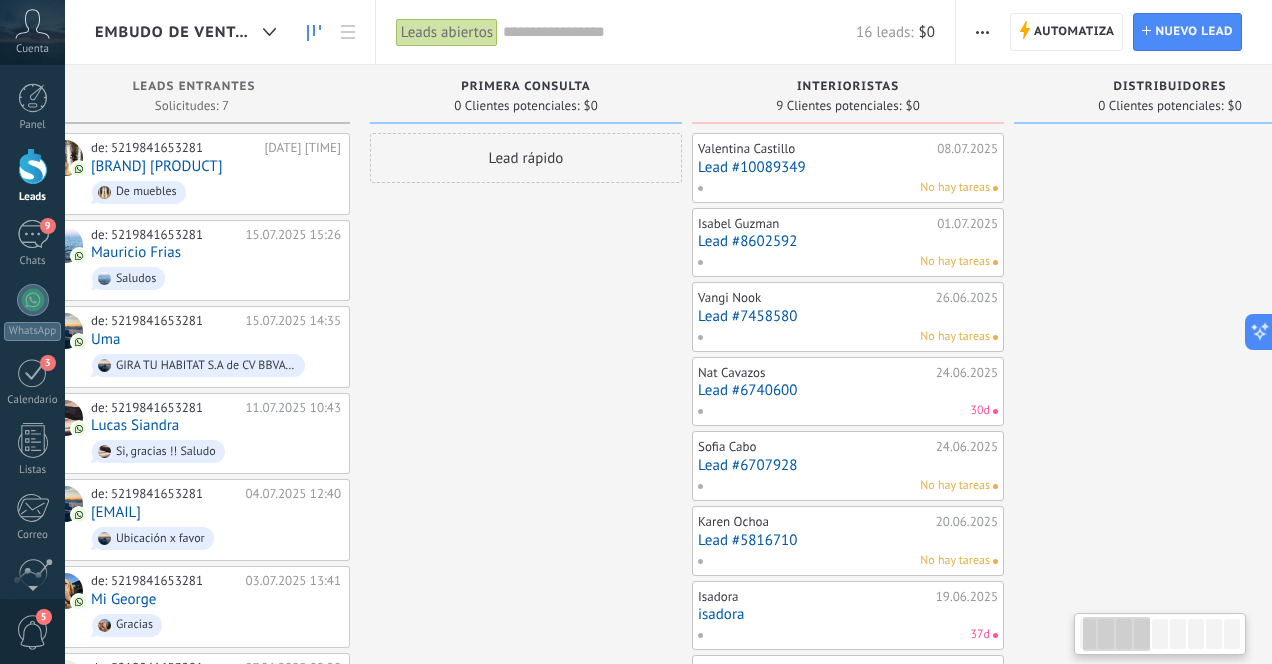 scroll, scrollTop: 0, scrollLeft: 0, axis: both 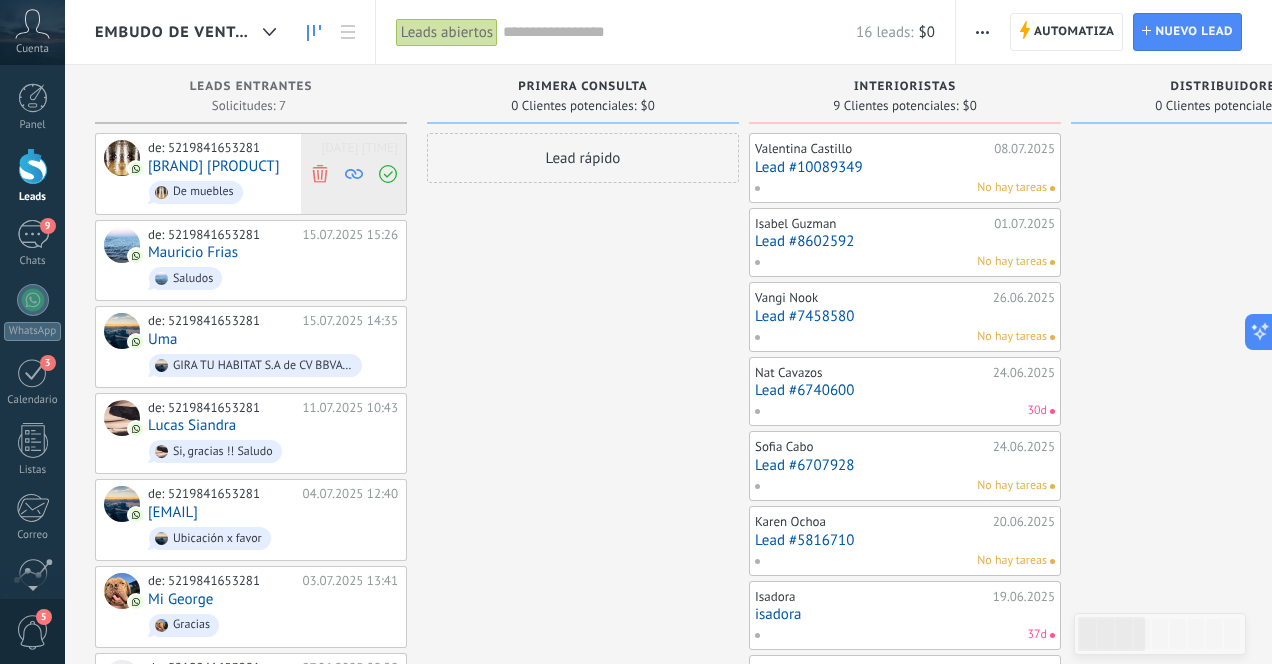 click 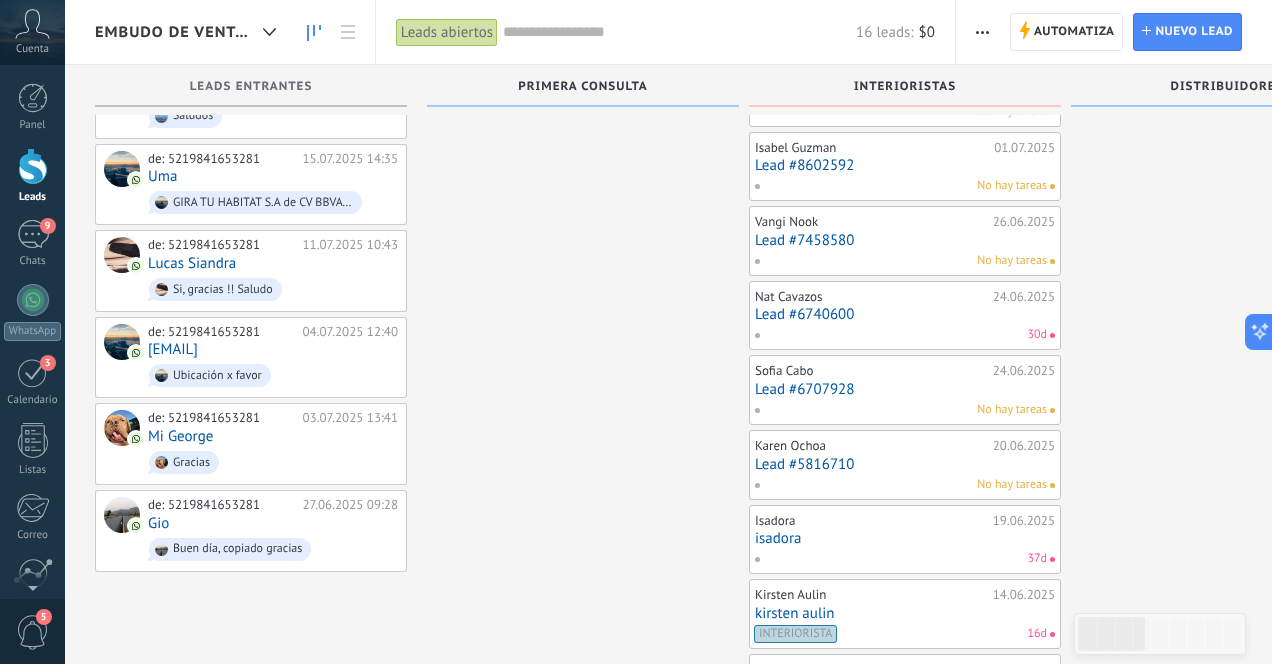 scroll, scrollTop: 0, scrollLeft: 0, axis: both 